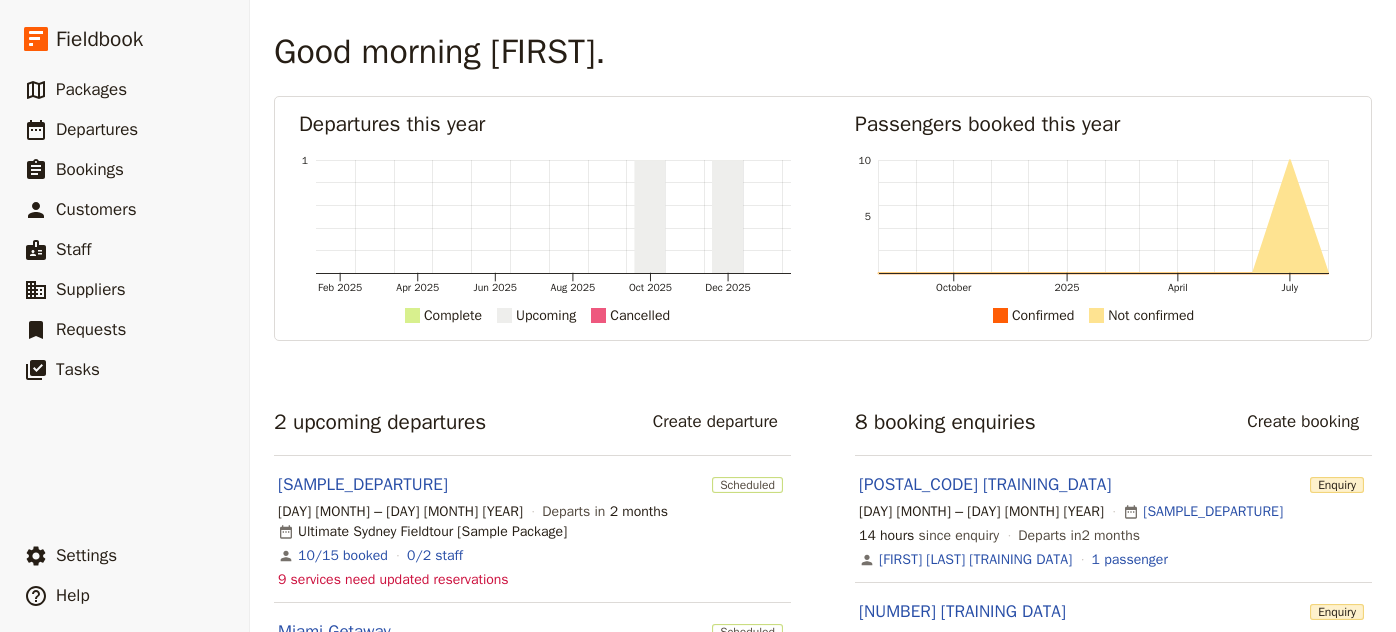 scroll, scrollTop: 0, scrollLeft: 0, axis: both 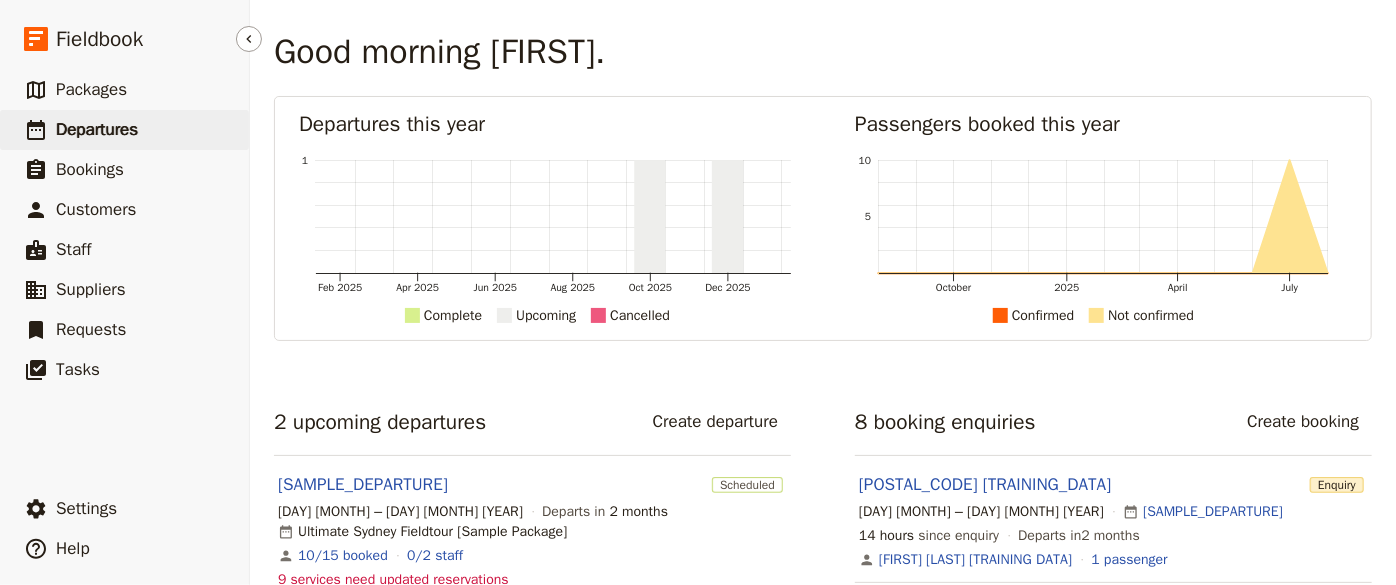 click on "Departures" at bounding box center (97, 129) 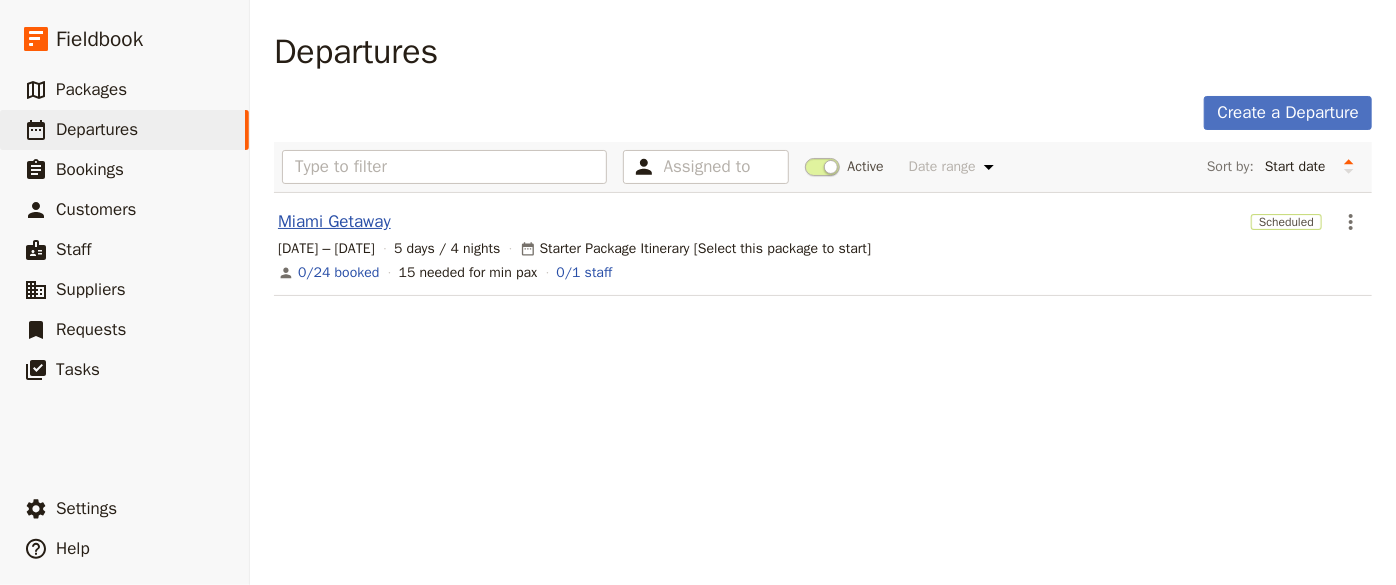 click on "Miami Getaway" at bounding box center [334, 222] 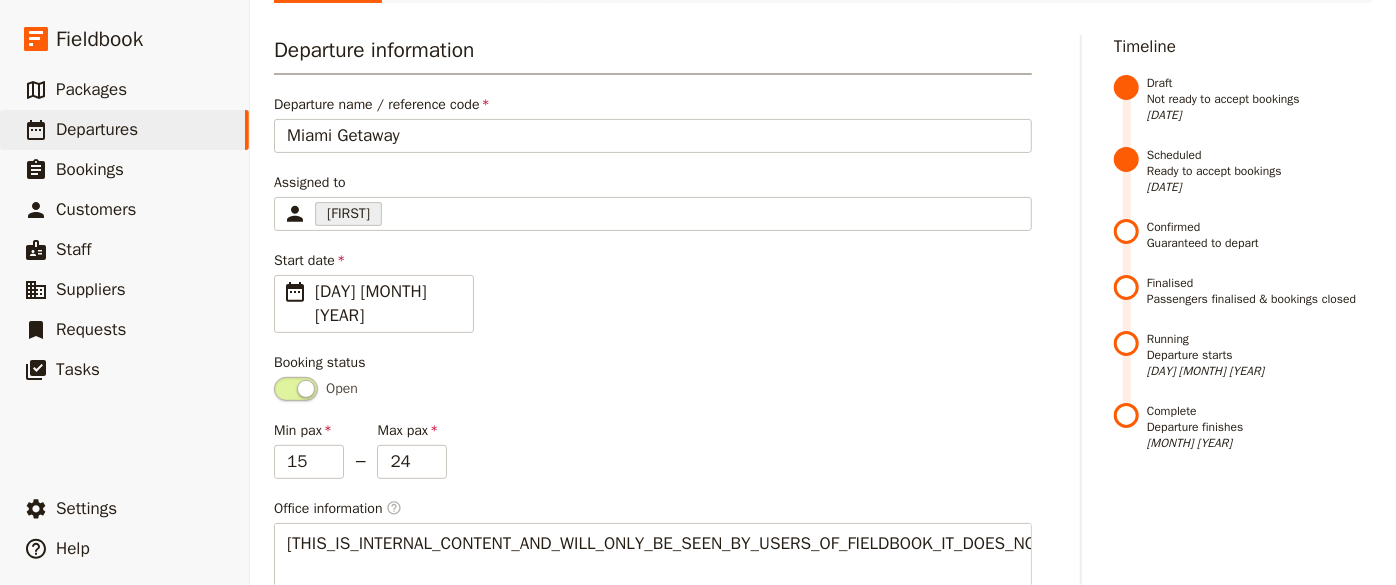 scroll, scrollTop: 0, scrollLeft: 0, axis: both 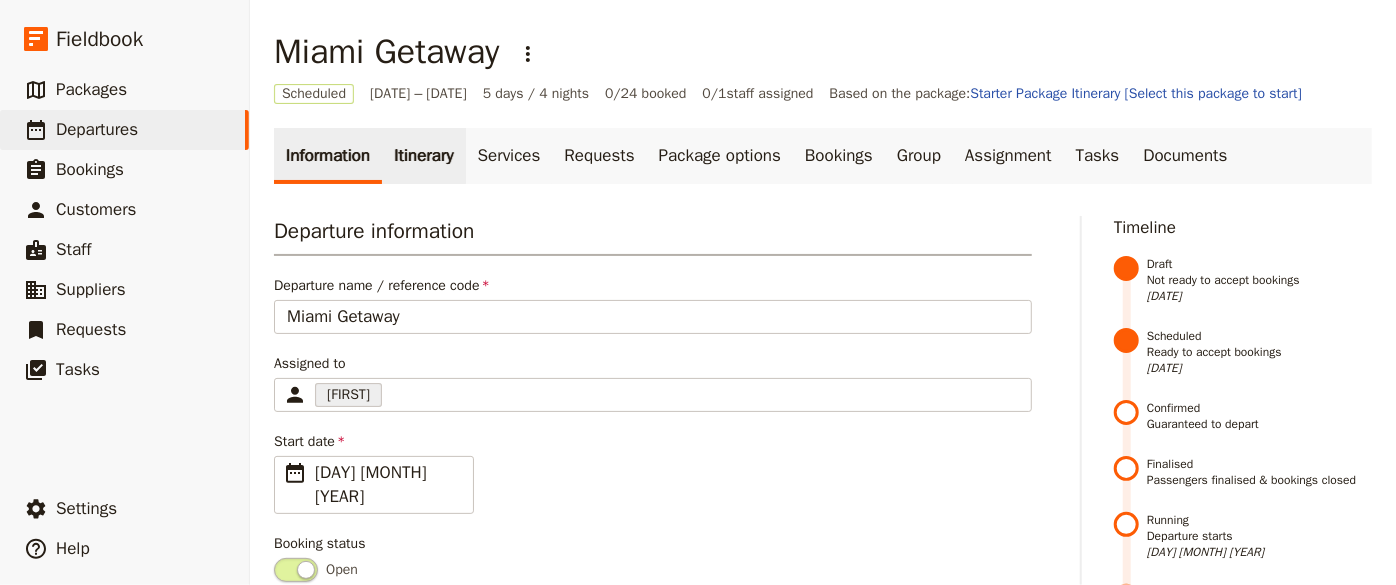 click on "Itinerary" at bounding box center [423, 156] 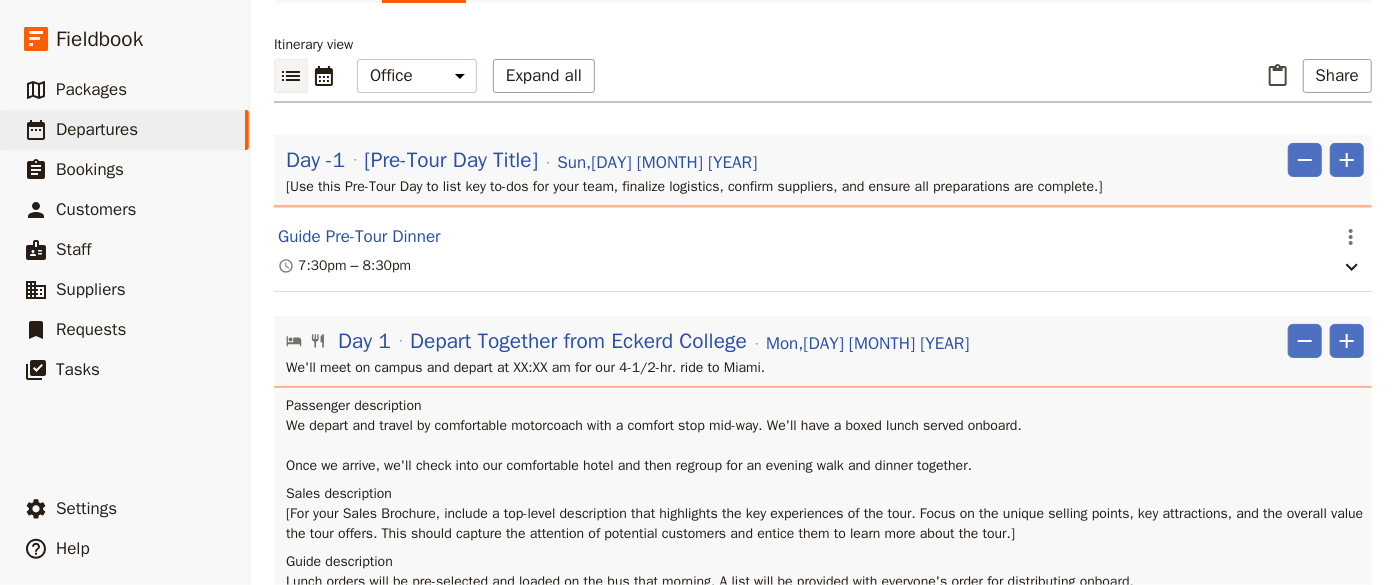 scroll, scrollTop: 0, scrollLeft: 0, axis: both 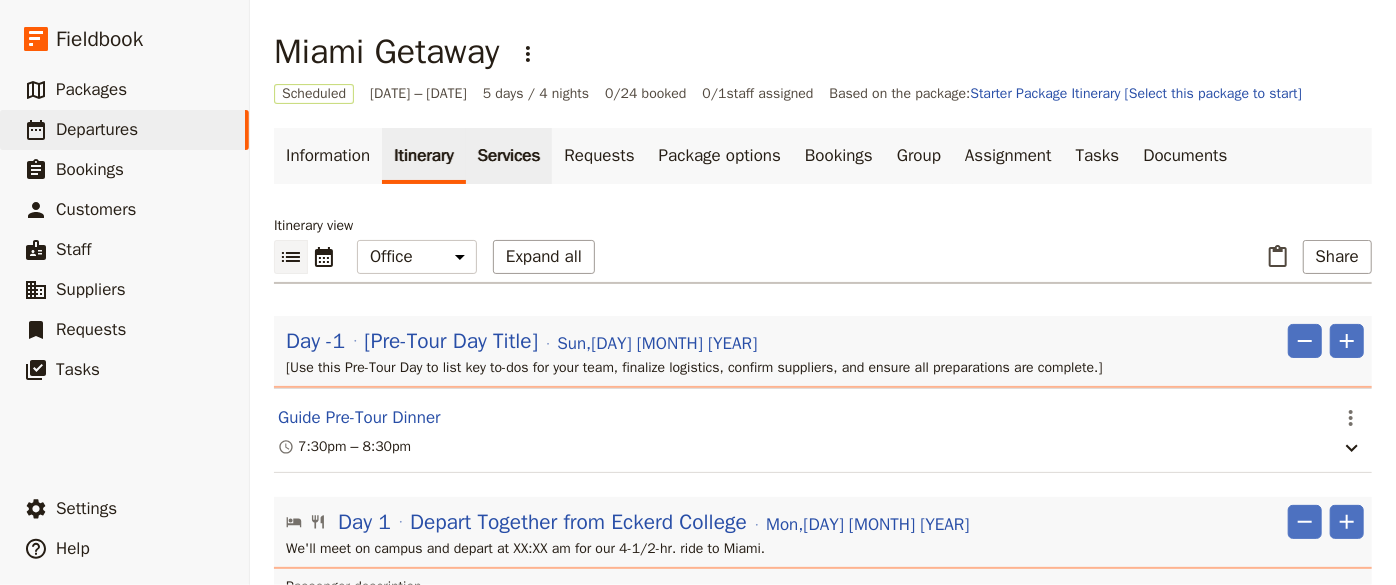 click on "Services" at bounding box center (509, 156) 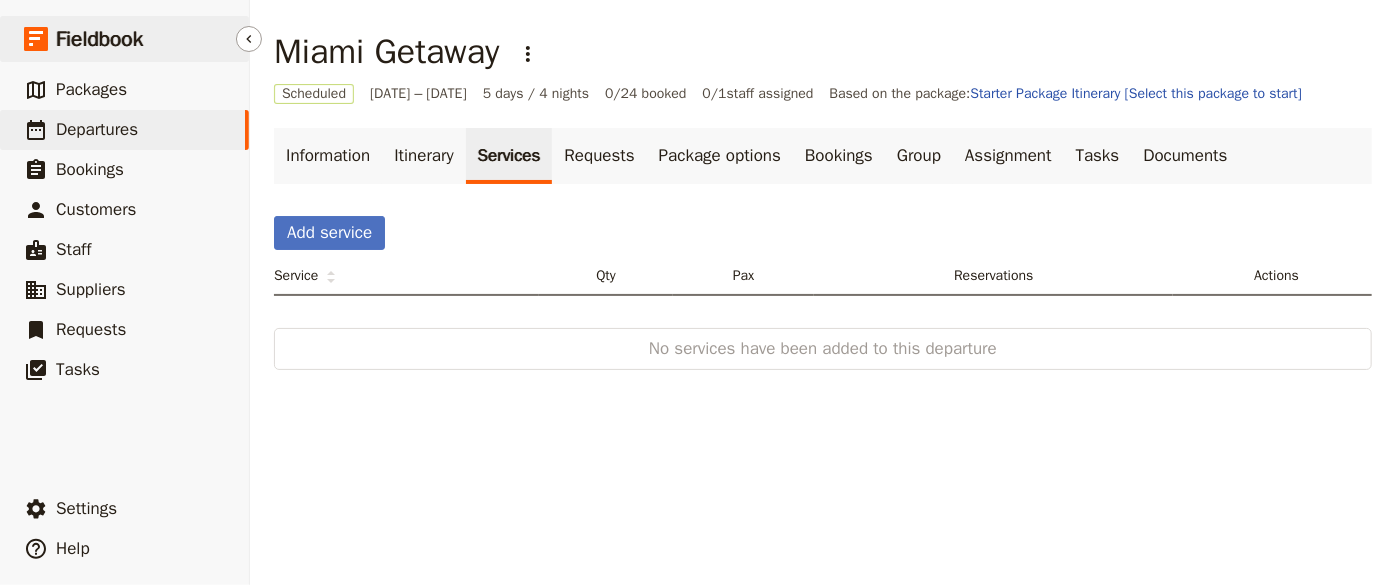 click on "Fieldbook" at bounding box center [99, 39] 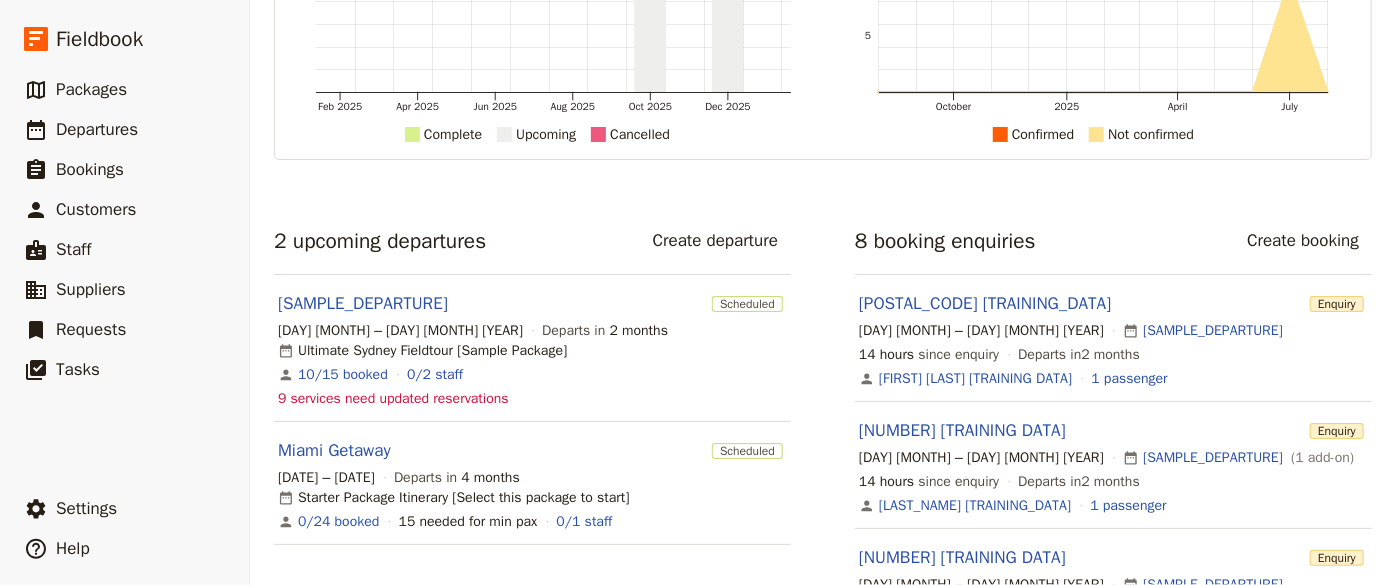 scroll, scrollTop: 272, scrollLeft: 0, axis: vertical 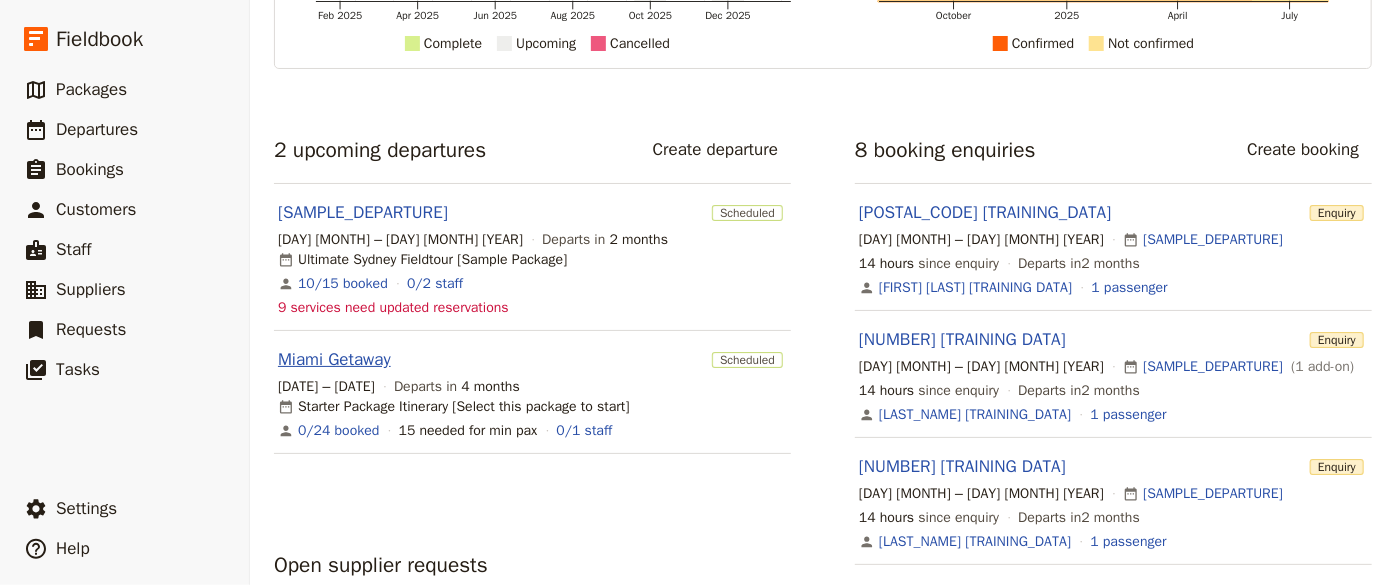 click on "Miami Getaway" at bounding box center [334, 360] 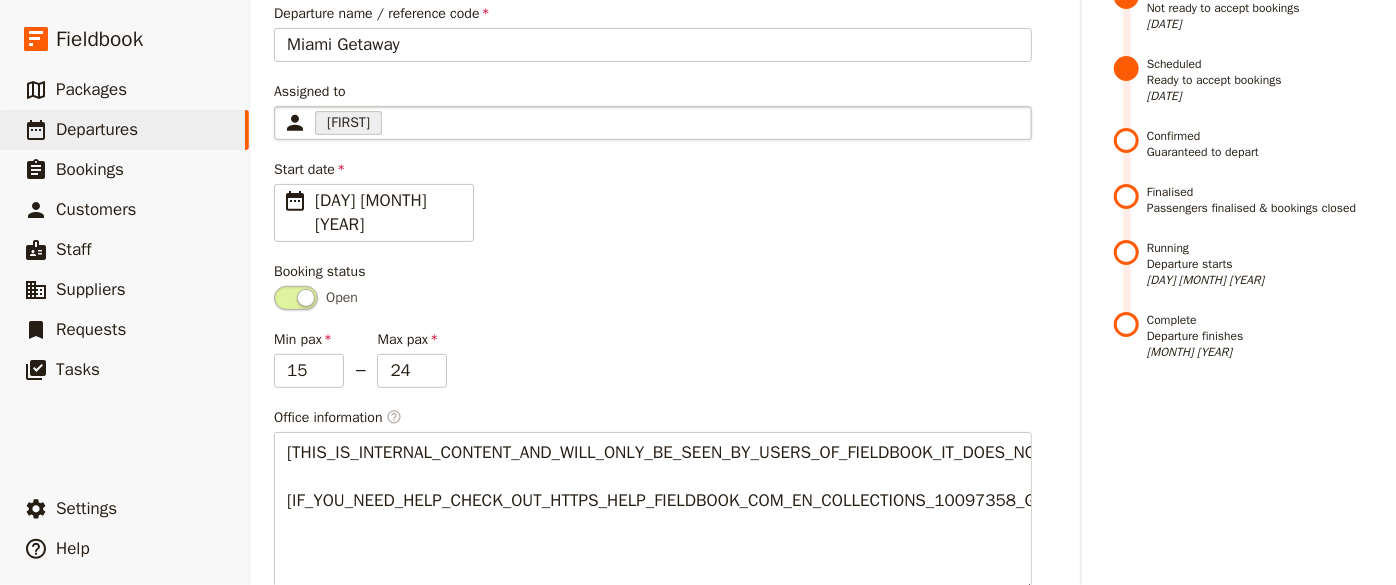 scroll, scrollTop: 0, scrollLeft: 0, axis: both 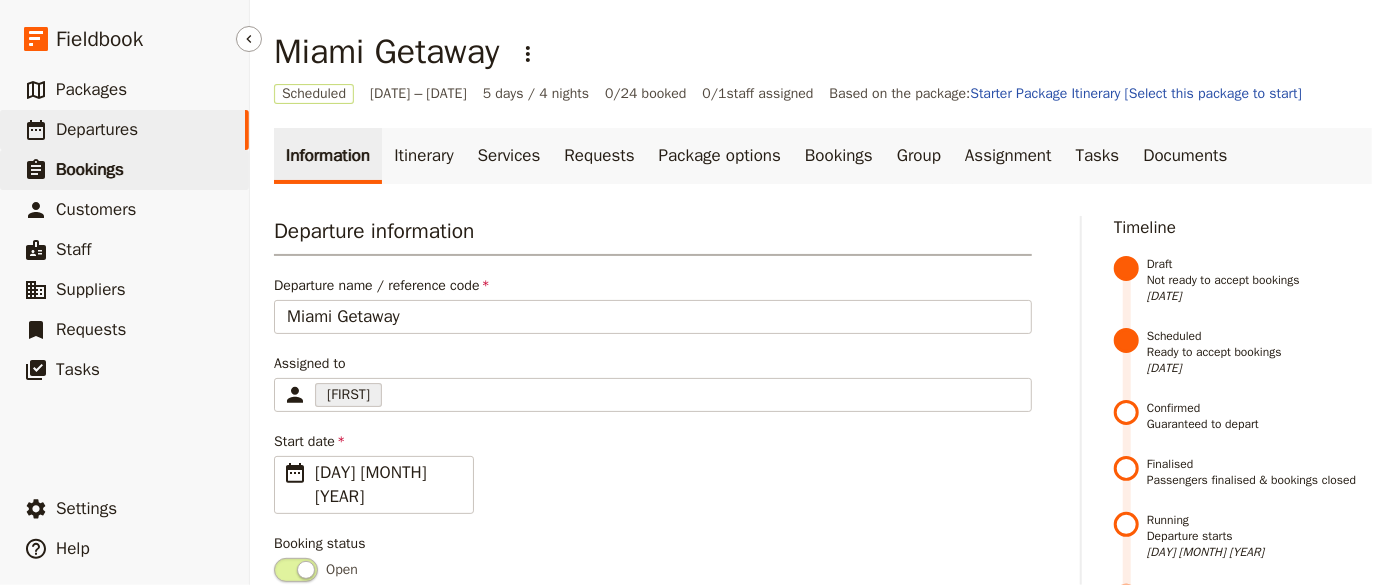 click on "Bookings" at bounding box center (90, 169) 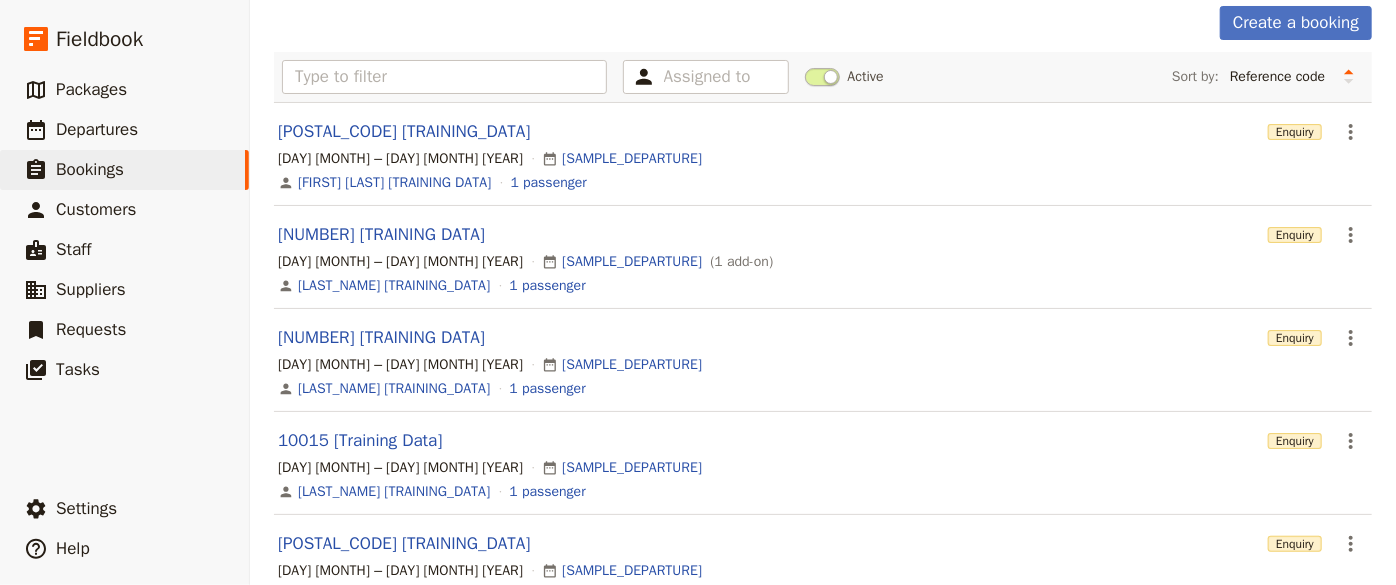 scroll, scrollTop: 0, scrollLeft: 0, axis: both 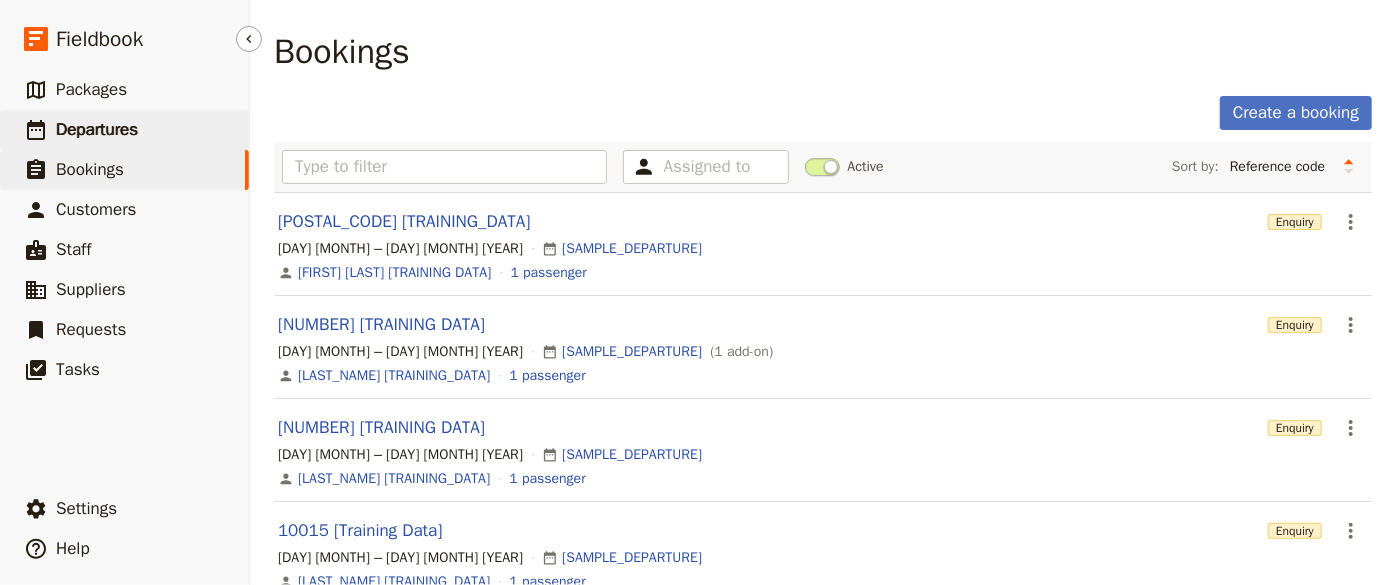 click on "Departures" at bounding box center (97, 129) 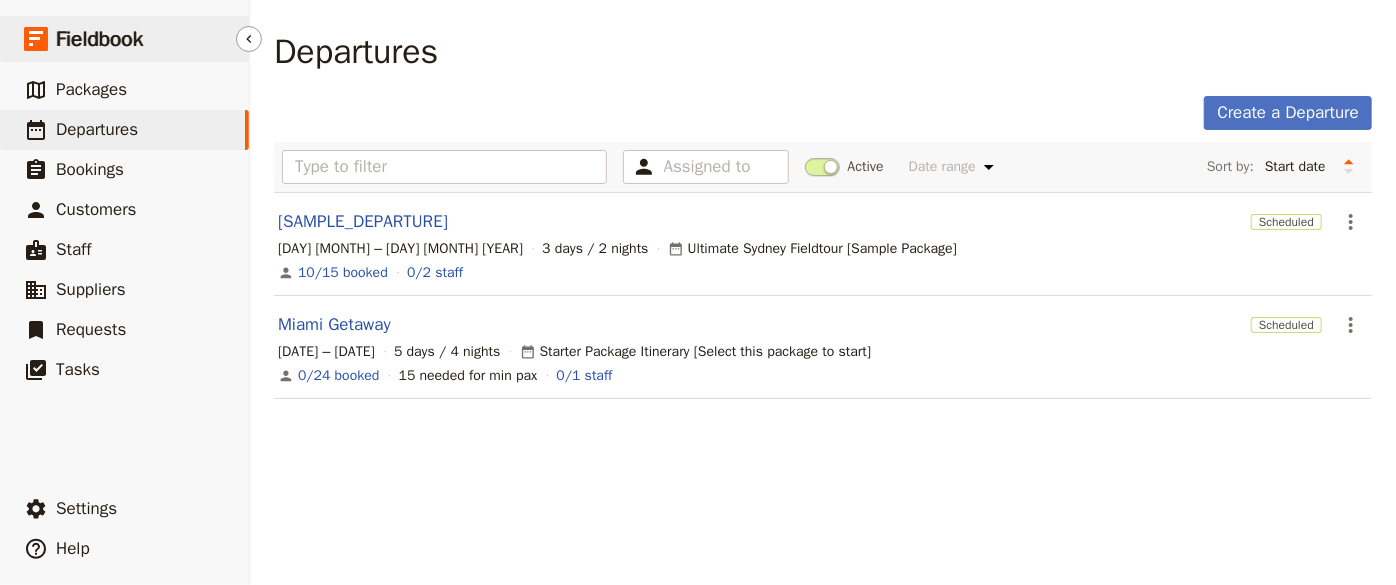 click on "Fieldbook" at bounding box center [99, 39] 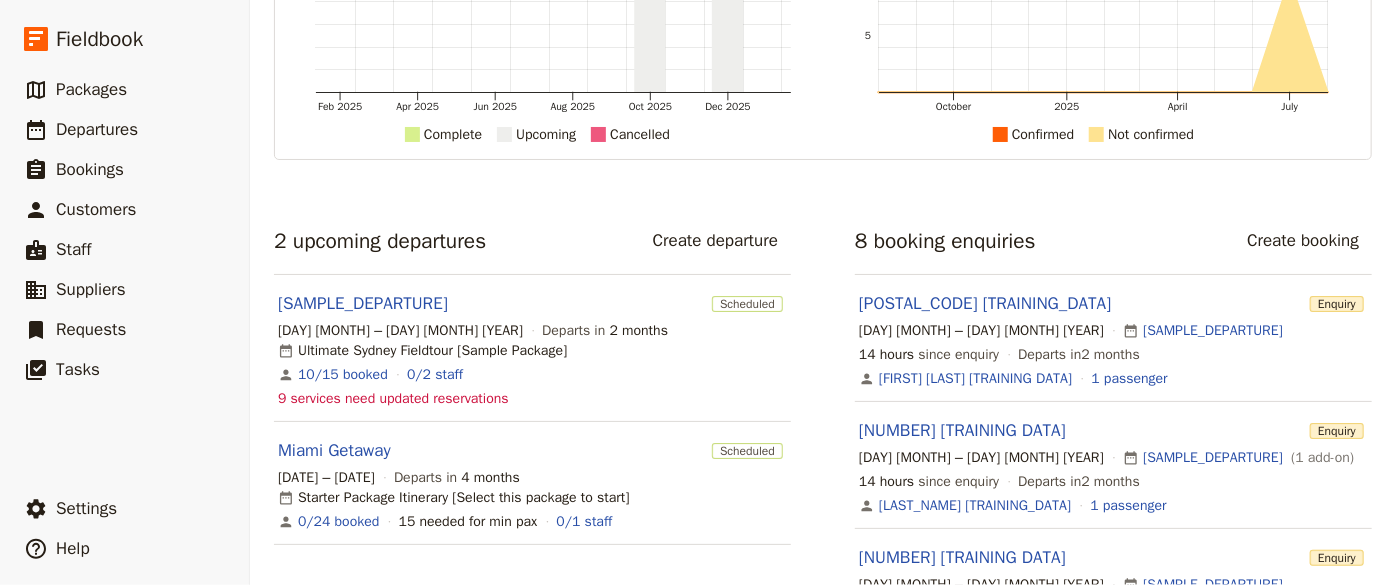 scroll, scrollTop: 363, scrollLeft: 0, axis: vertical 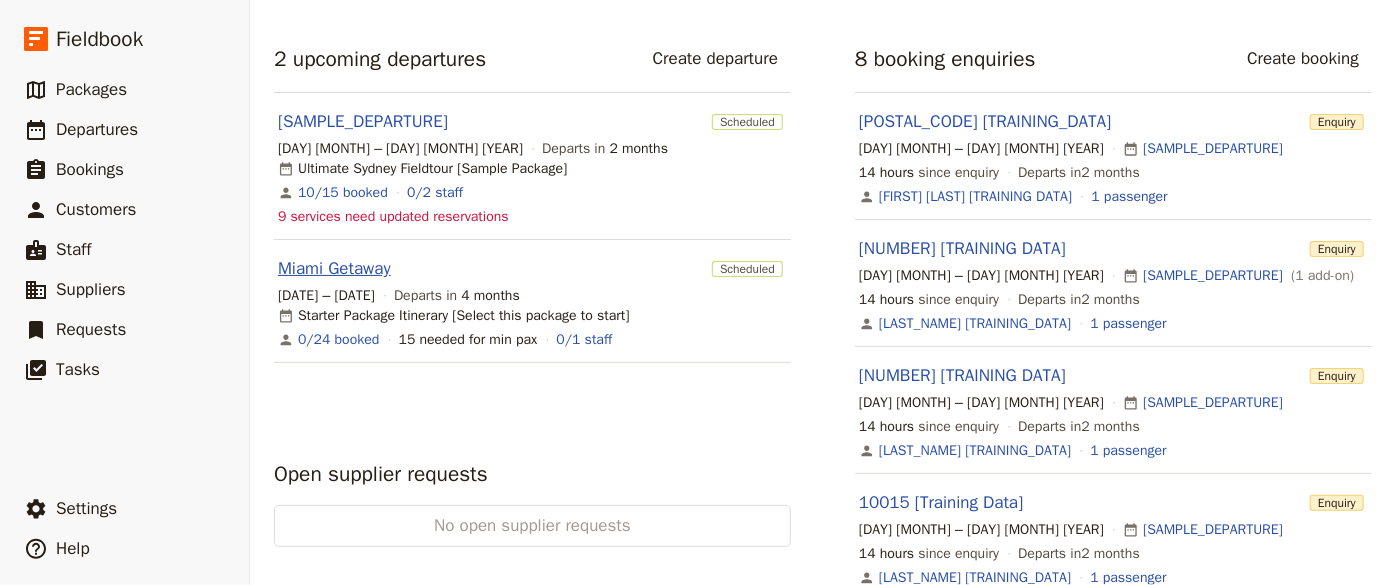 click on "Miami Getaway" at bounding box center [334, 269] 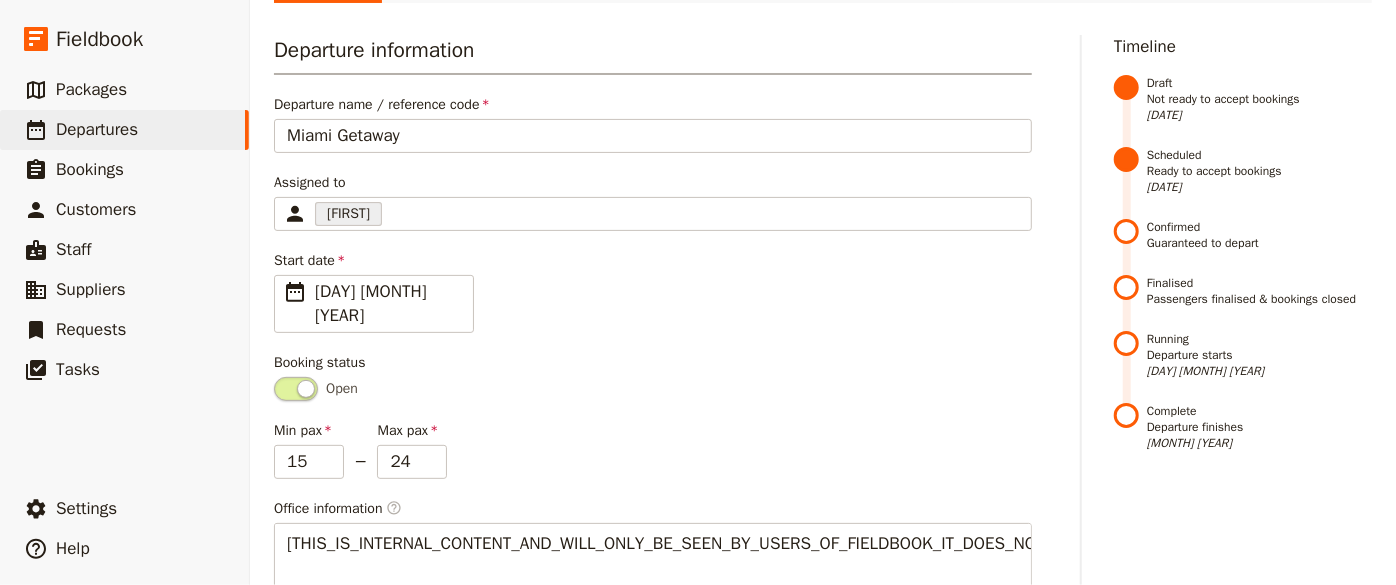 scroll, scrollTop: 90, scrollLeft: 0, axis: vertical 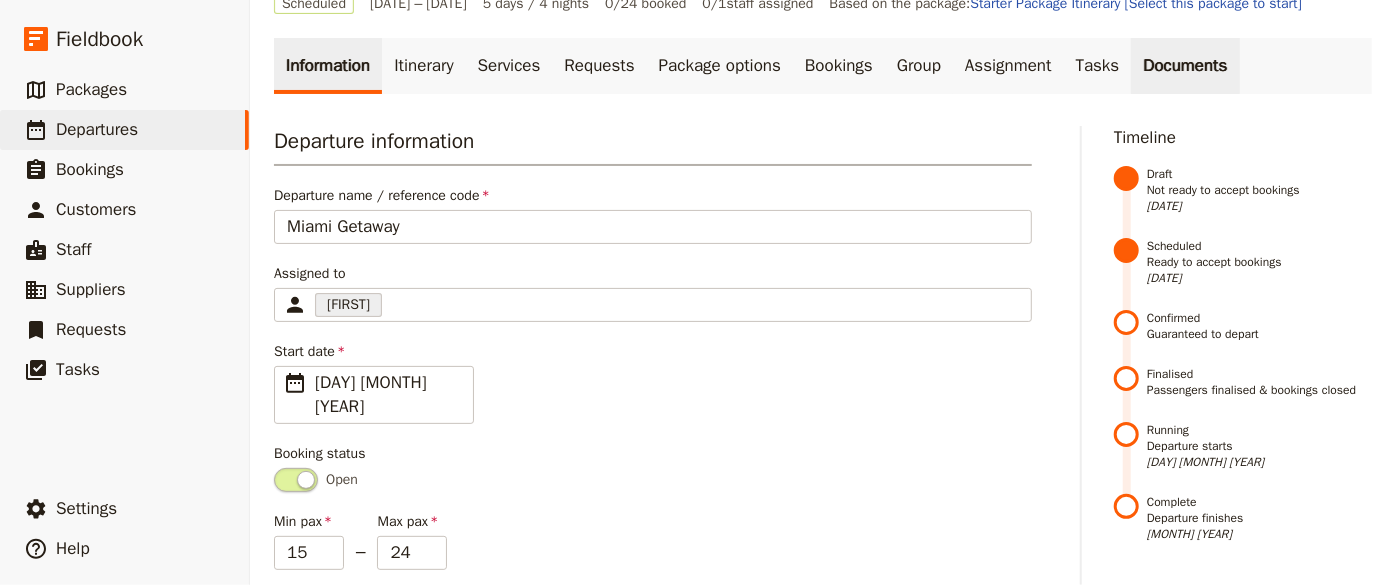 click on "Documents" at bounding box center [1185, 66] 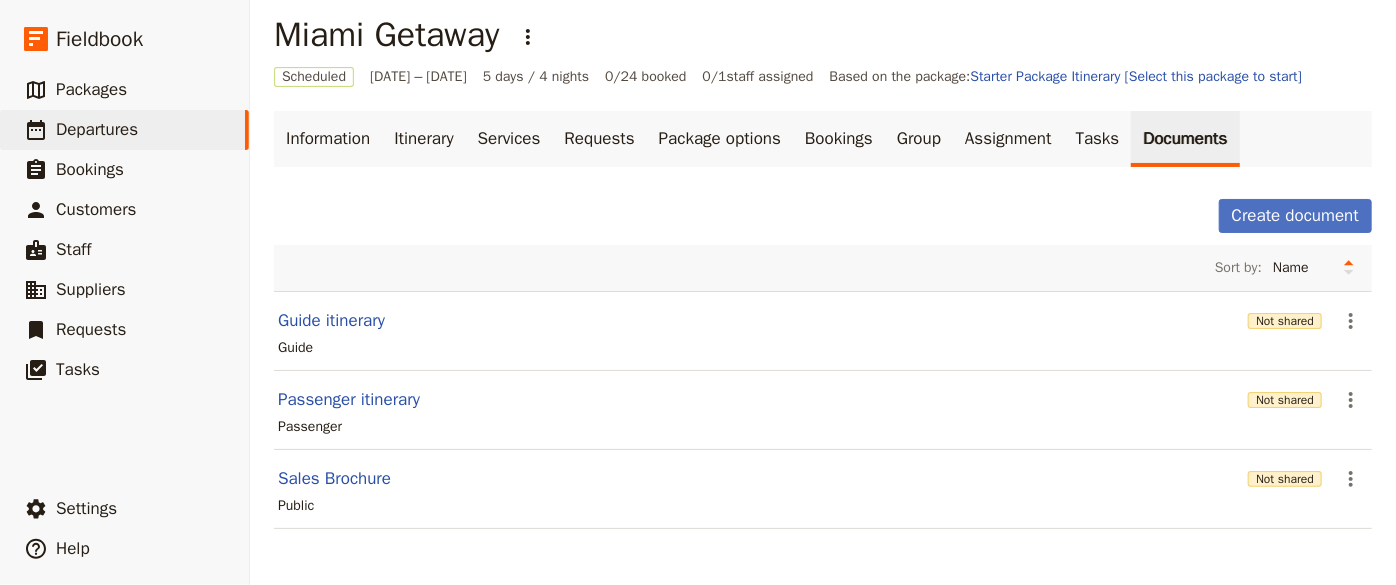 scroll, scrollTop: 15, scrollLeft: 0, axis: vertical 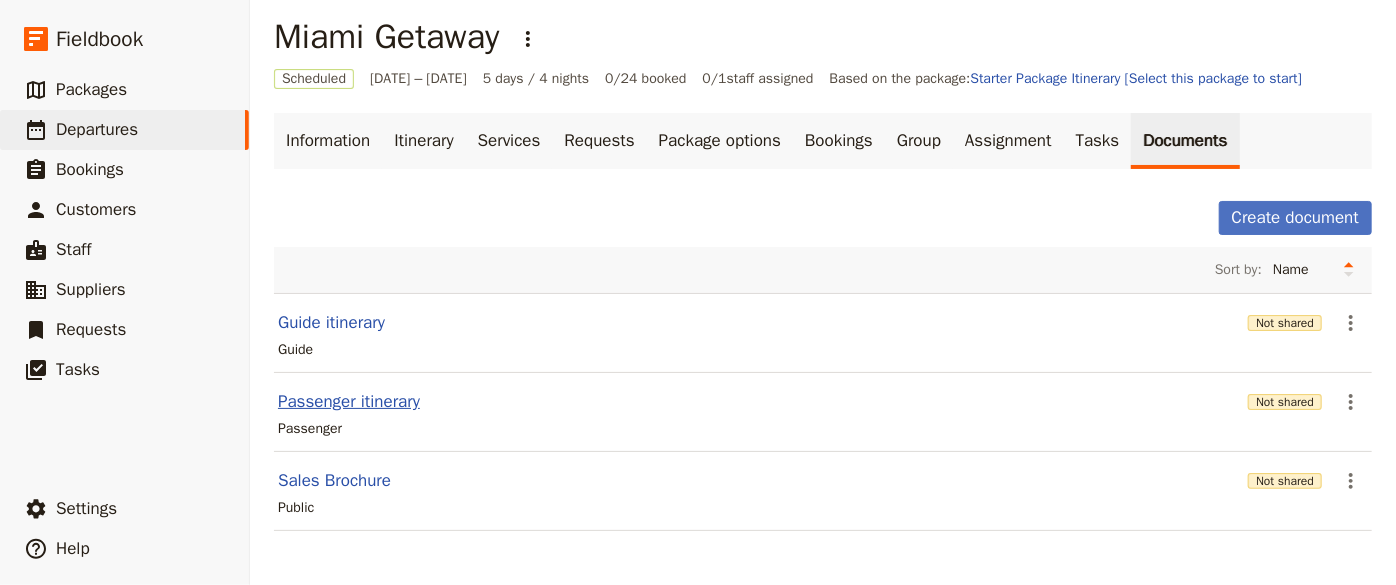 click on "Passenger itinerary" at bounding box center [349, 402] 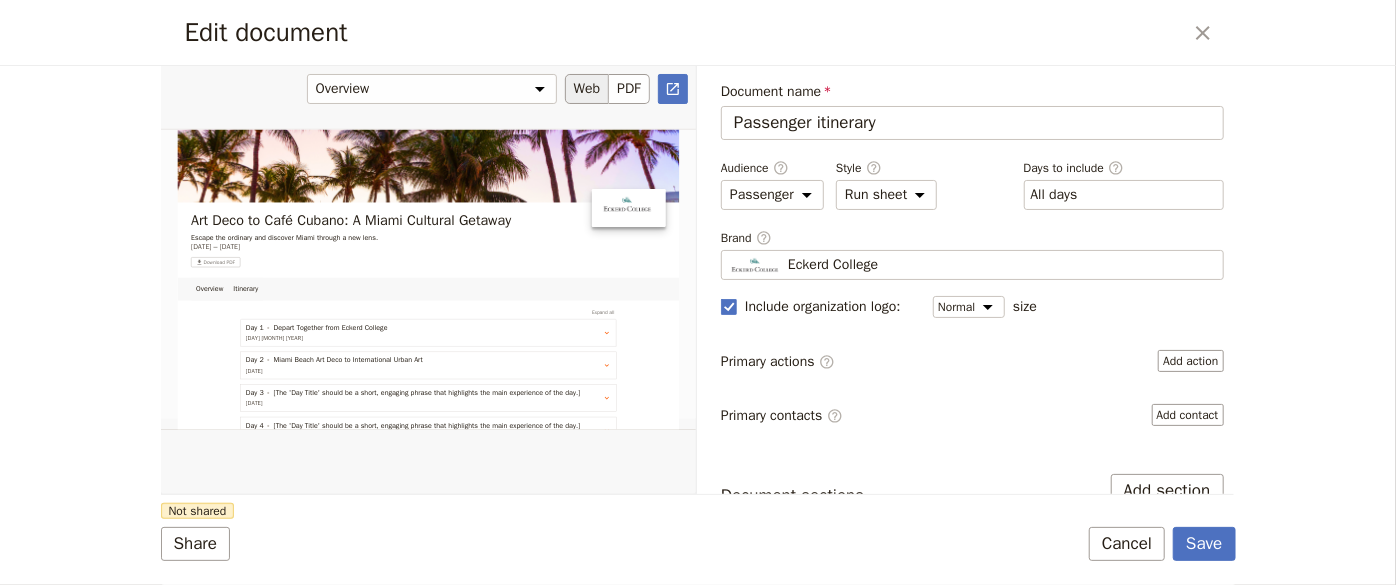 scroll, scrollTop: 0, scrollLeft: 0, axis: both 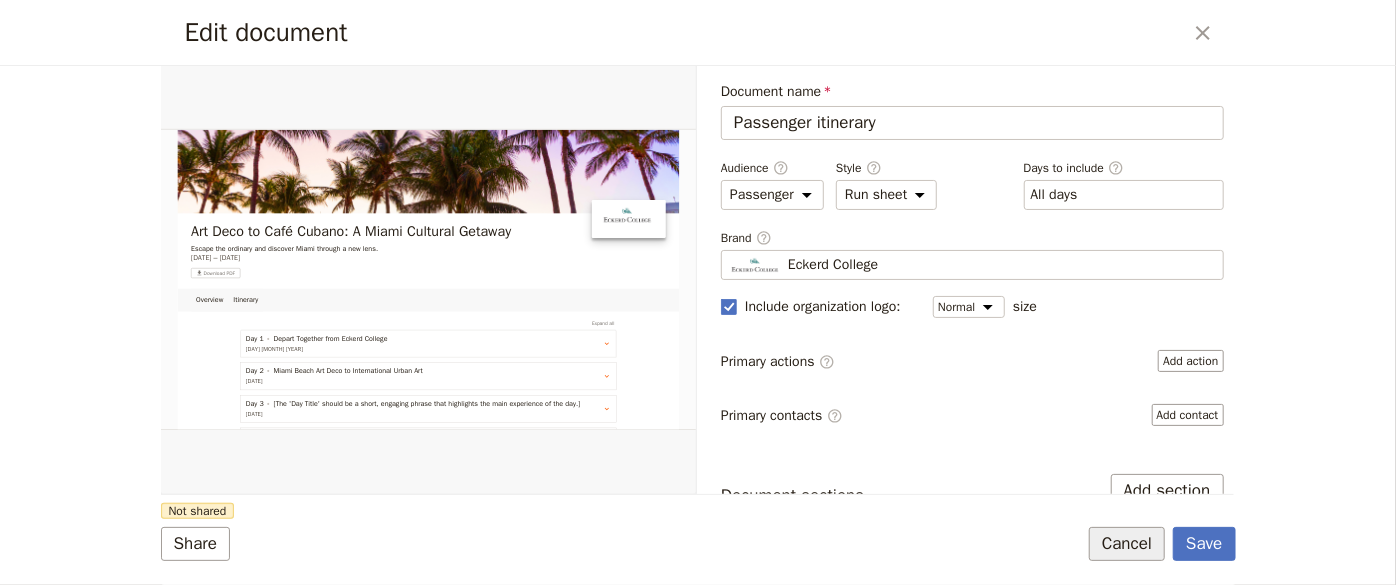 click on "Cancel" at bounding box center (1127, 544) 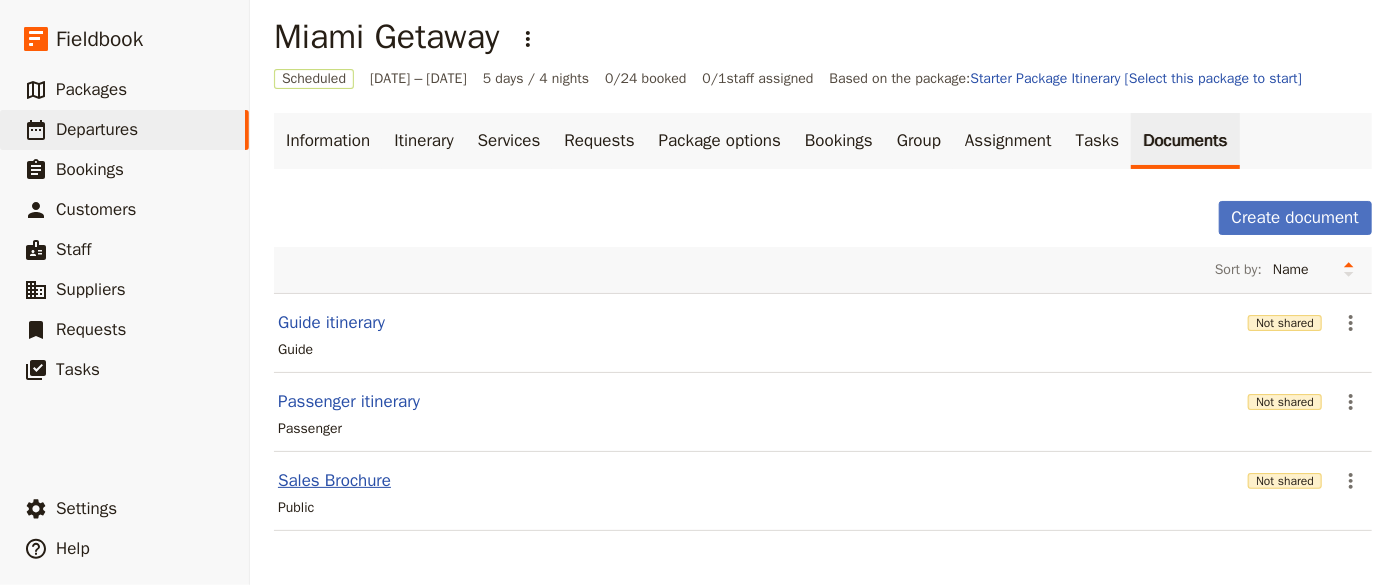click on "Sales Brochure" at bounding box center (334, 481) 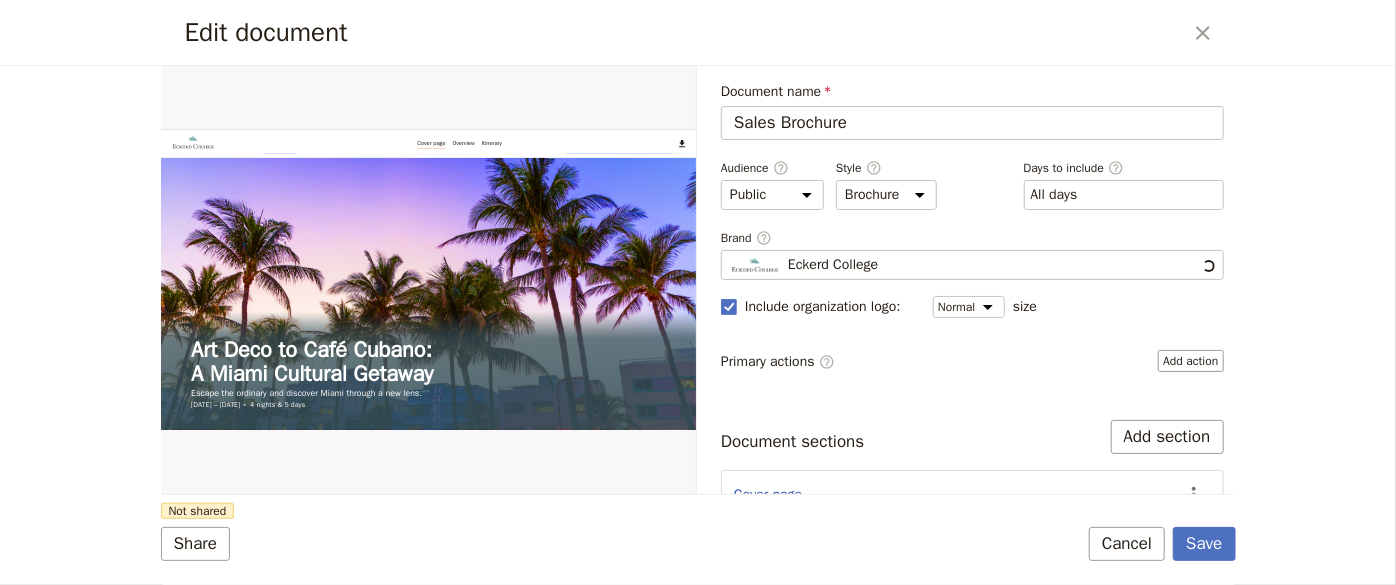 scroll, scrollTop: 0, scrollLeft: 0, axis: both 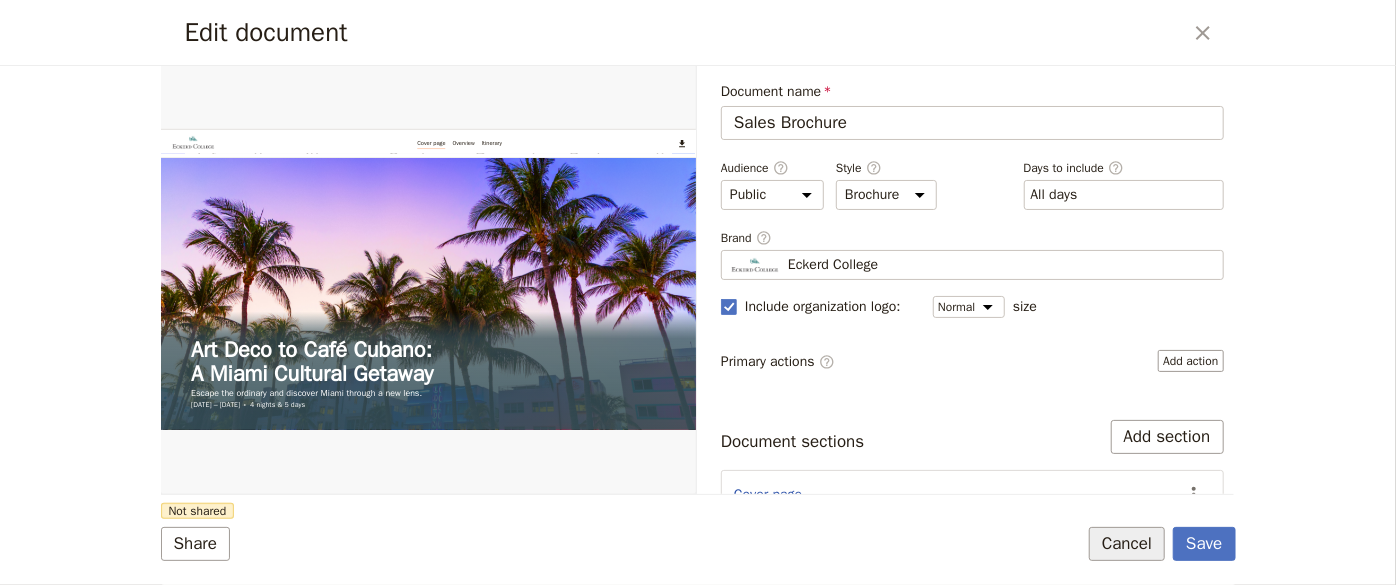 click on "Cancel" at bounding box center [1127, 544] 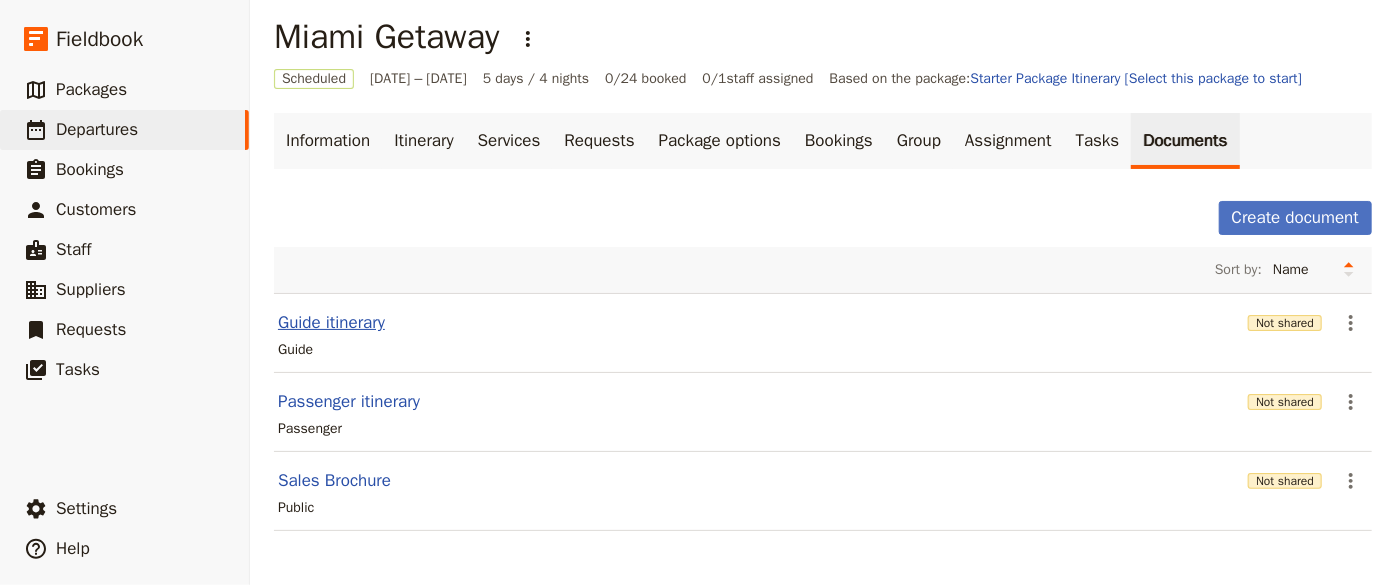 click on "Guide itinerary" at bounding box center [331, 323] 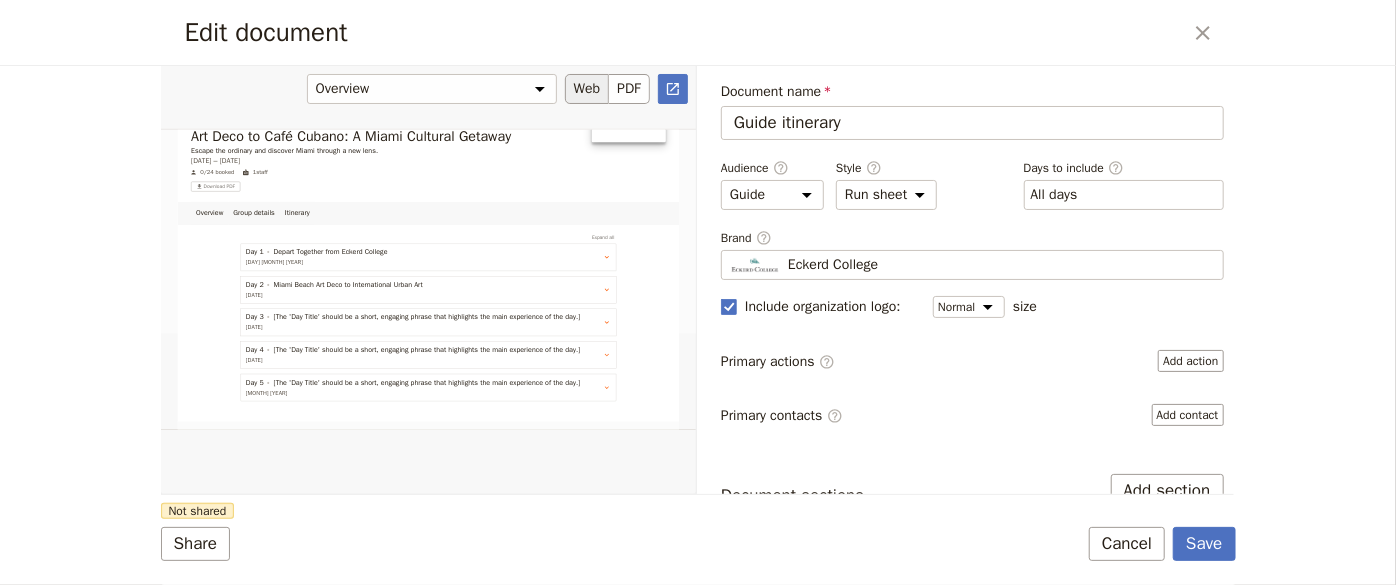 scroll, scrollTop: 138, scrollLeft: 0, axis: vertical 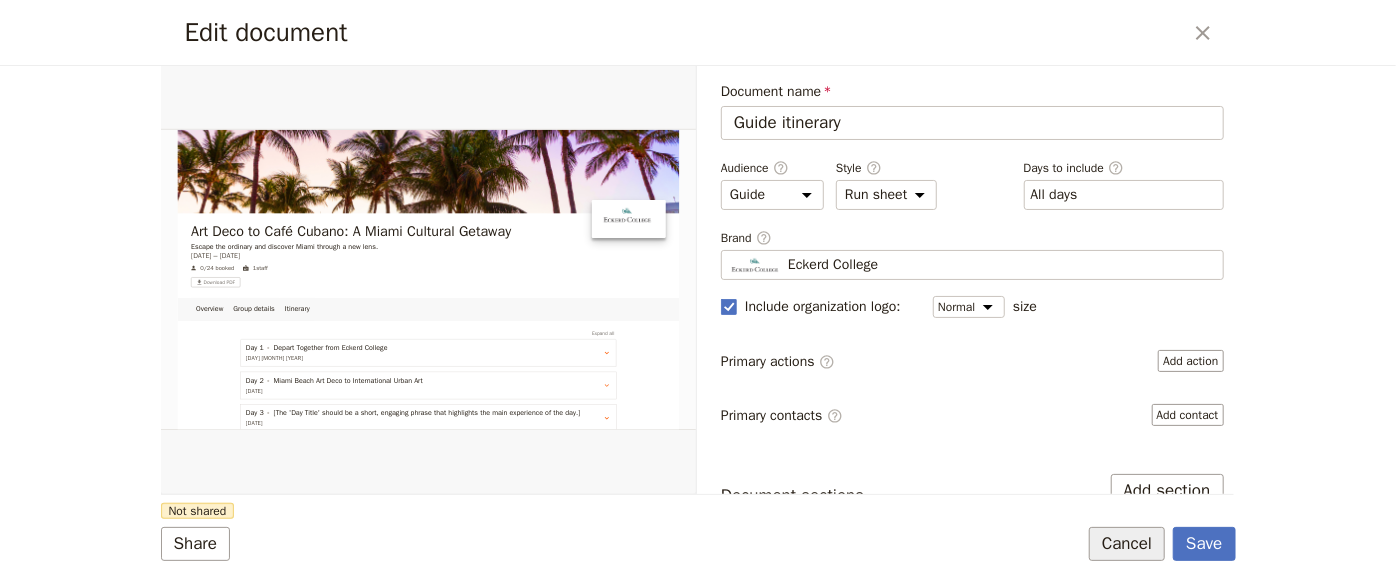 click on "Cancel" at bounding box center [1127, 544] 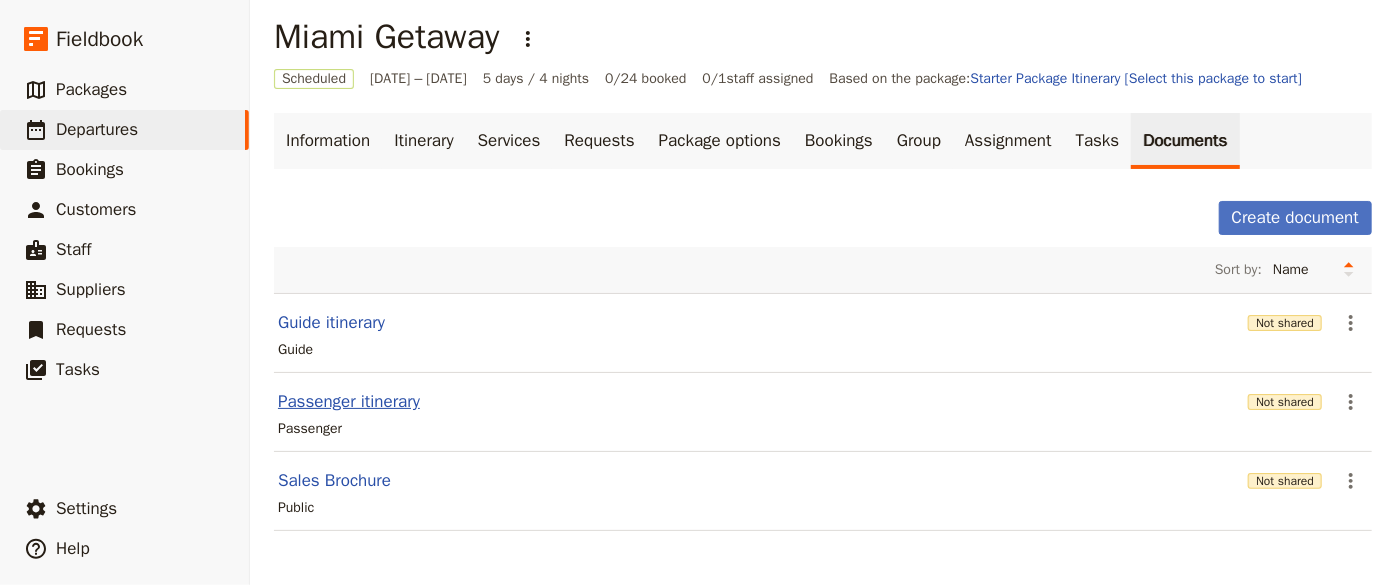 click on "Passenger itinerary" at bounding box center (349, 402) 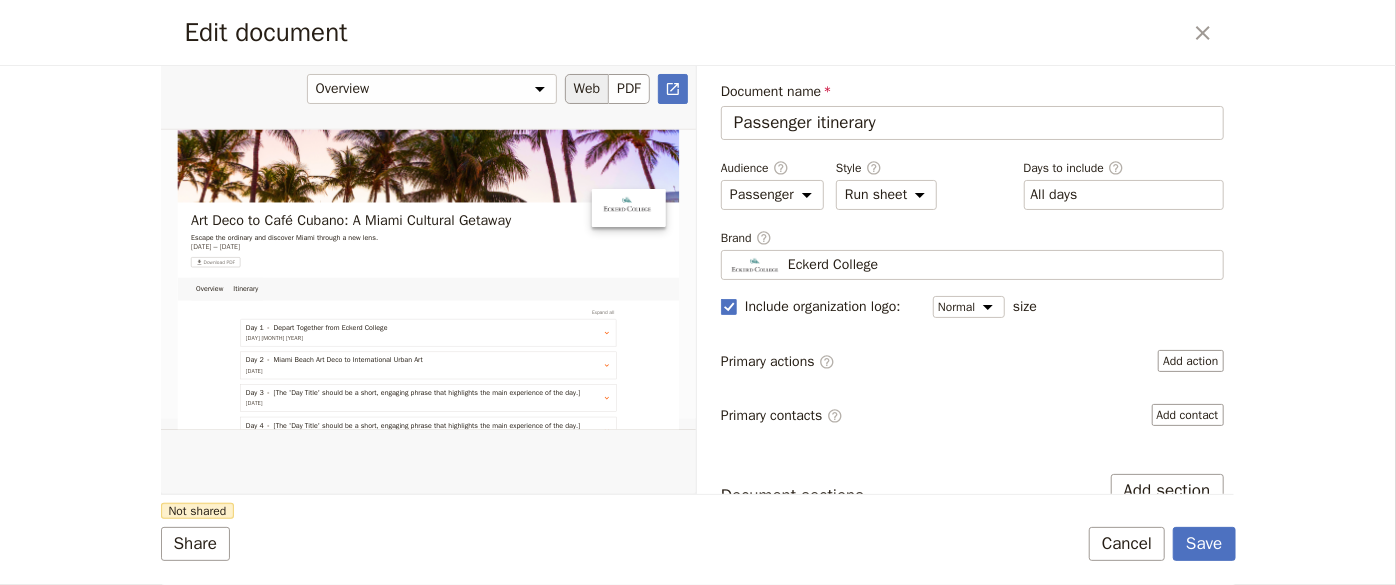 scroll, scrollTop: 0, scrollLeft: 0, axis: both 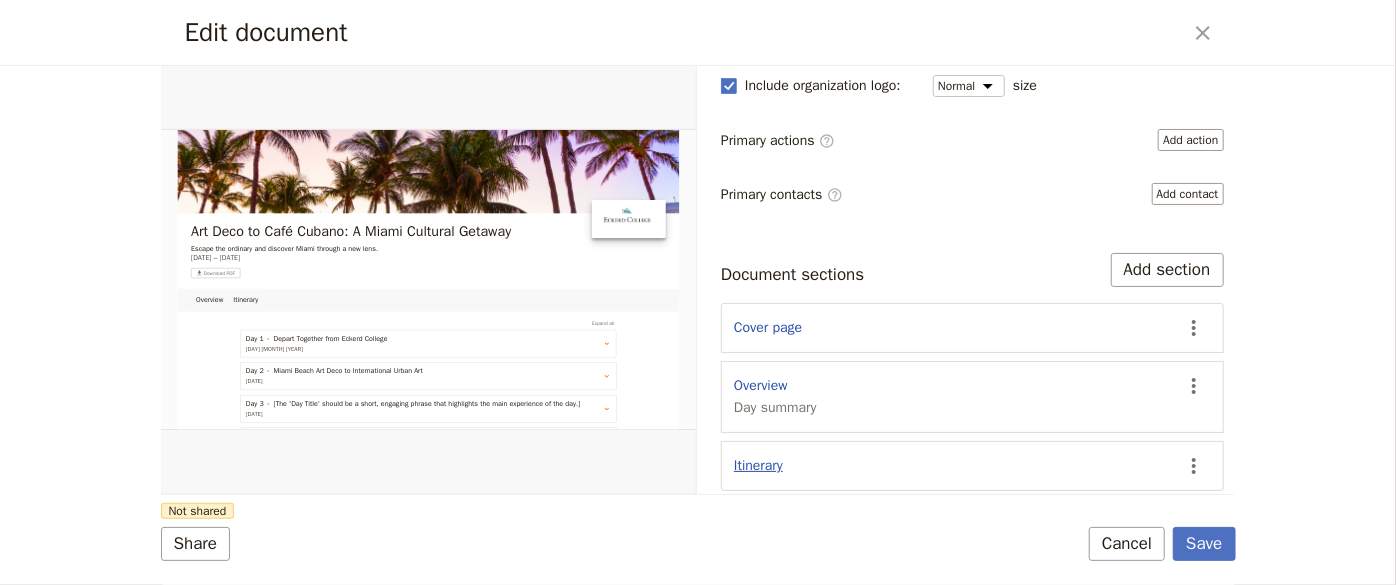 click on "Itinerary" at bounding box center [758, 466] 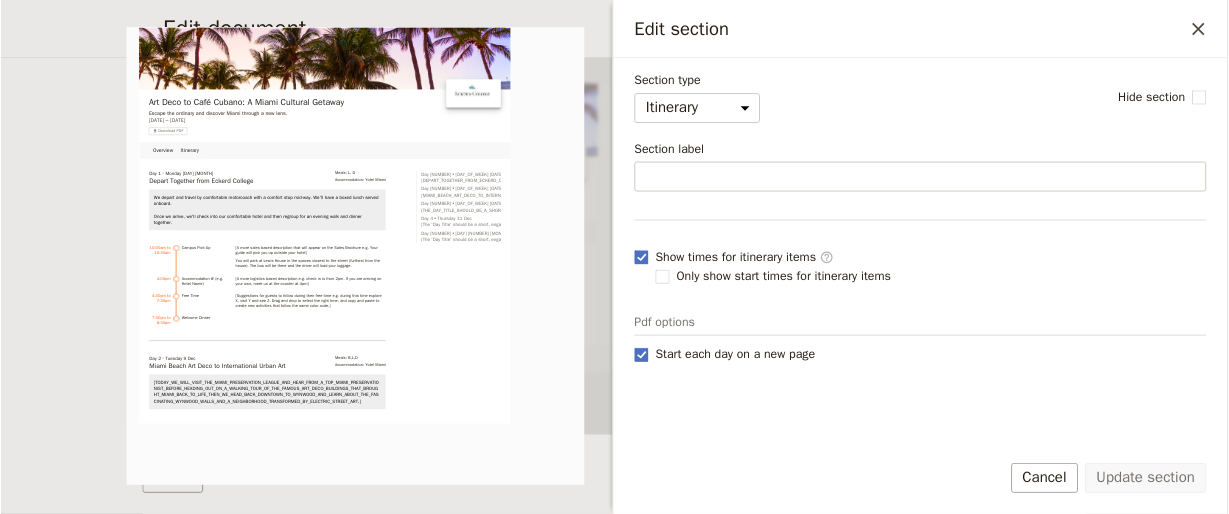 scroll, scrollTop: 15, scrollLeft: 0, axis: vertical 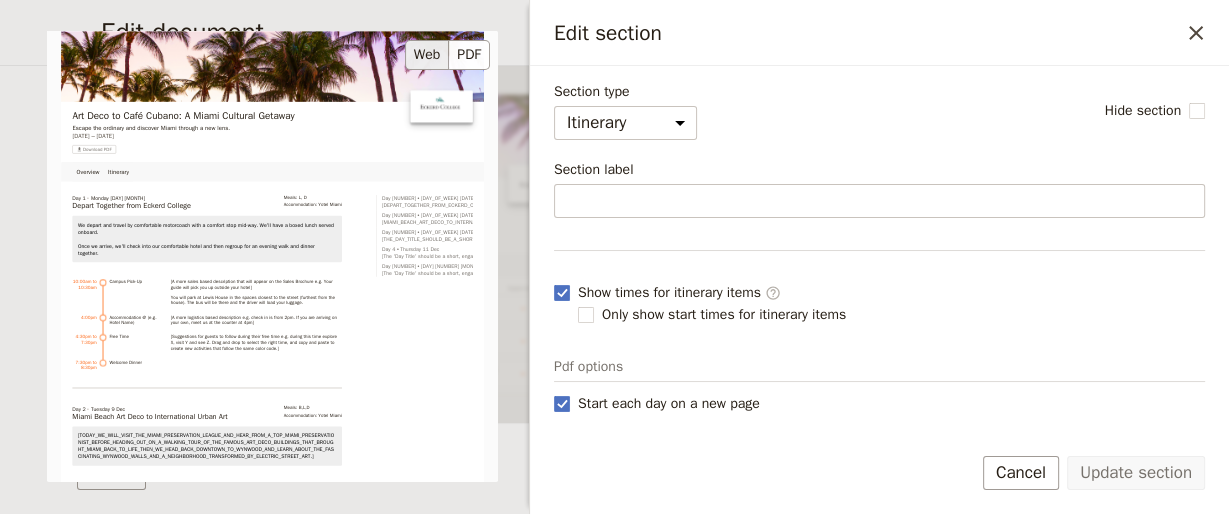 drag, startPoint x: 1363, startPoint y: 2, endPoint x: 174, endPoint y: 250, distance: 1214.5884 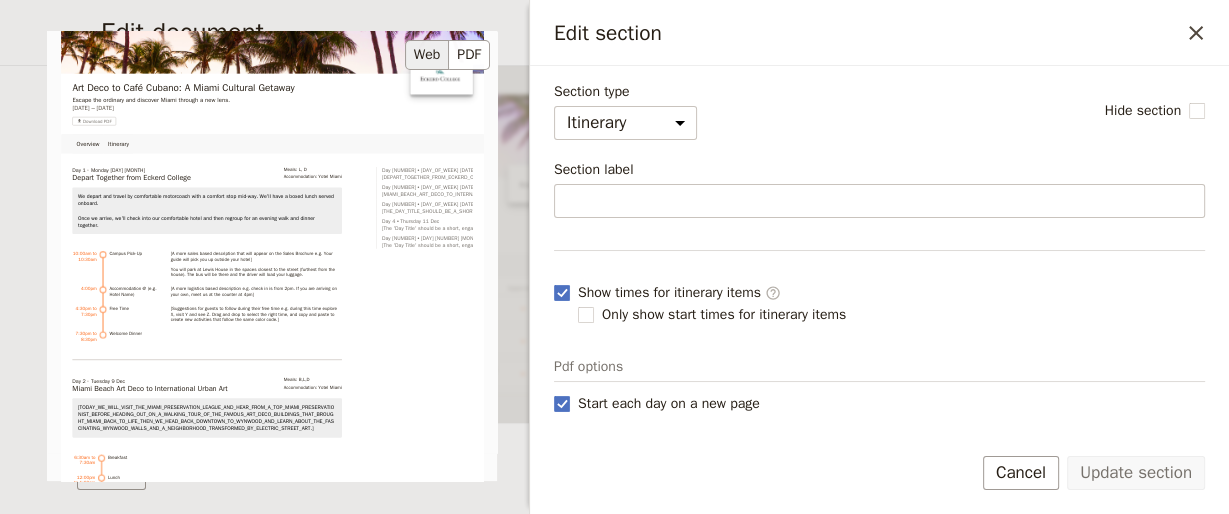 scroll, scrollTop: 0, scrollLeft: 0, axis: both 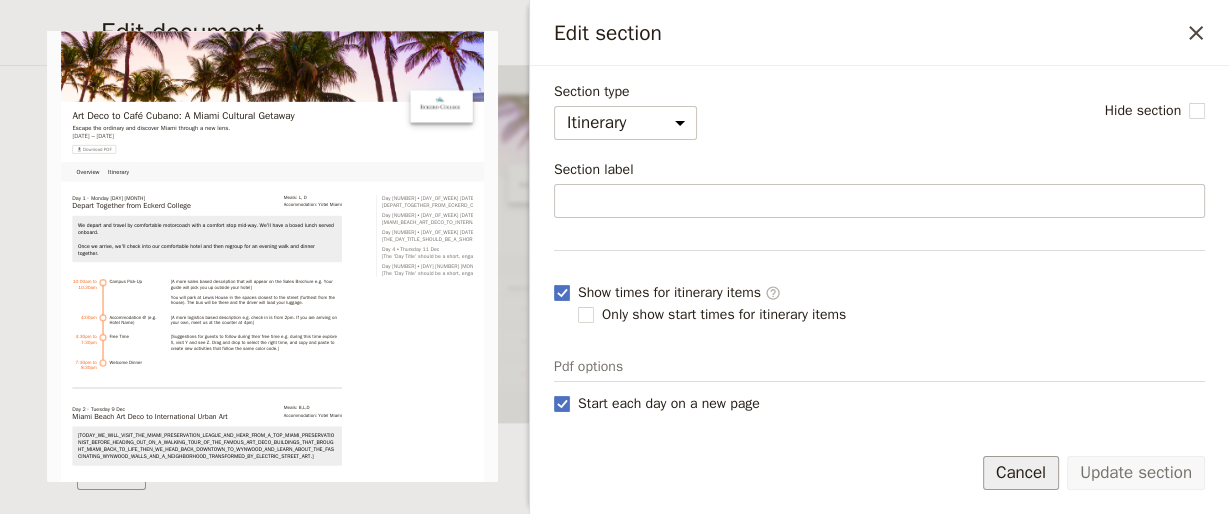 click on "Cancel" at bounding box center [1021, 473] 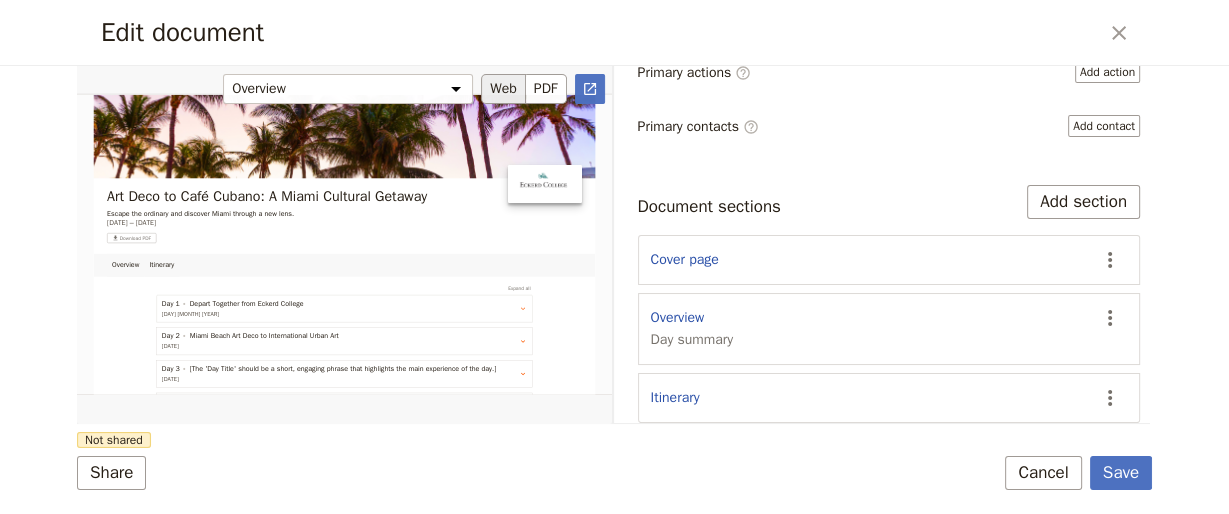 scroll, scrollTop: 0, scrollLeft: 0, axis: both 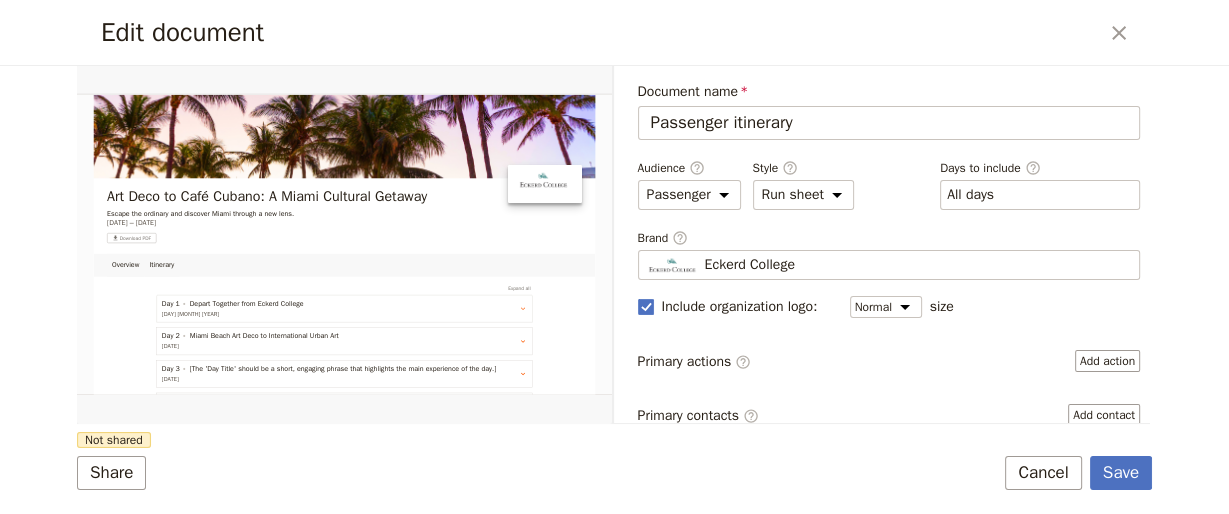 click on "Cancel" at bounding box center [1043, 473] 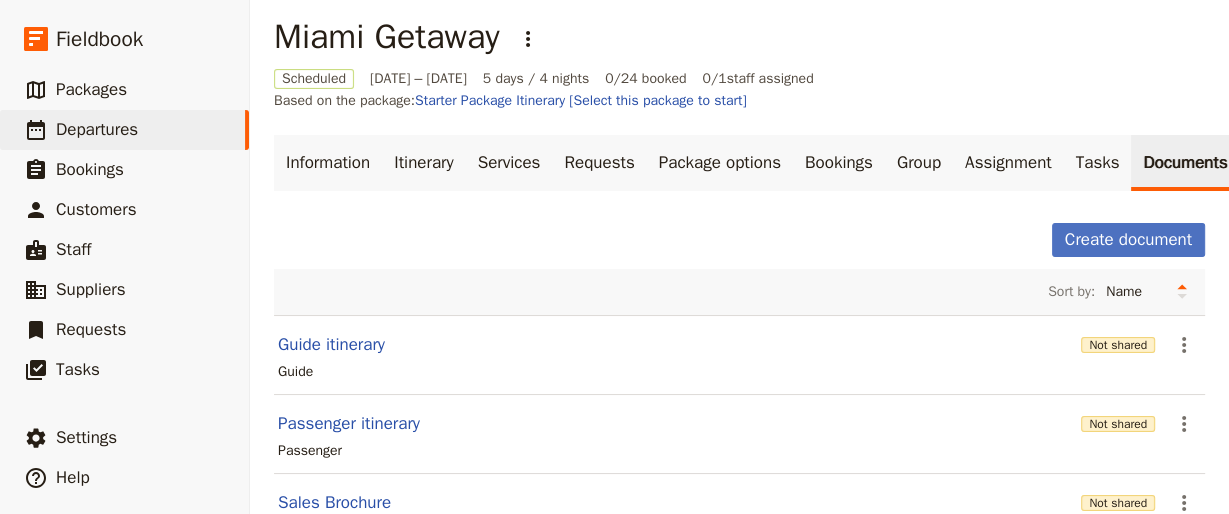 scroll, scrollTop: 95, scrollLeft: 0, axis: vertical 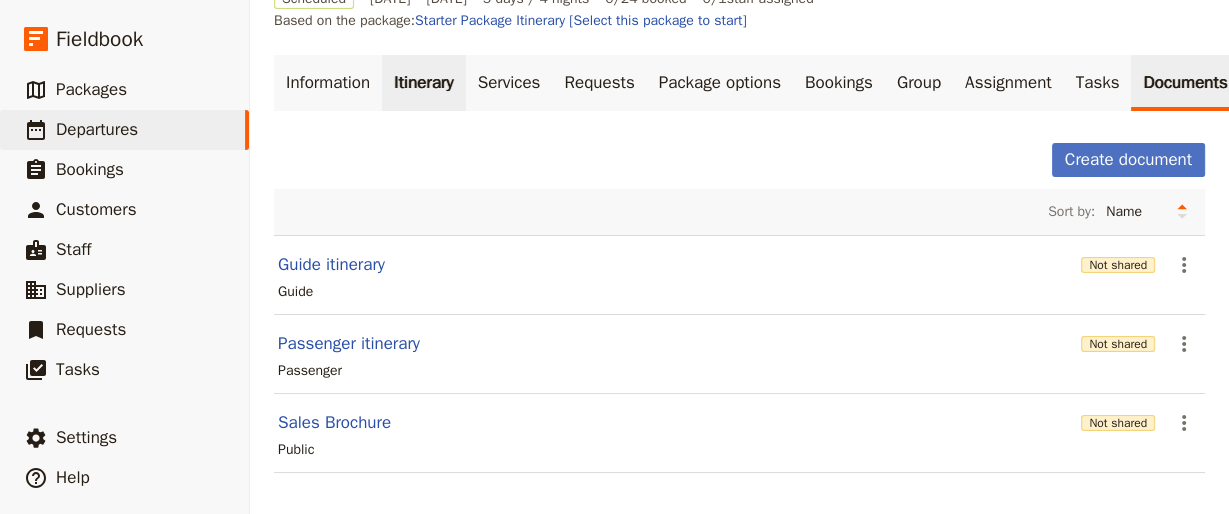 drag, startPoint x: 434, startPoint y: 86, endPoint x: 429, endPoint y: 77, distance: 10.29563 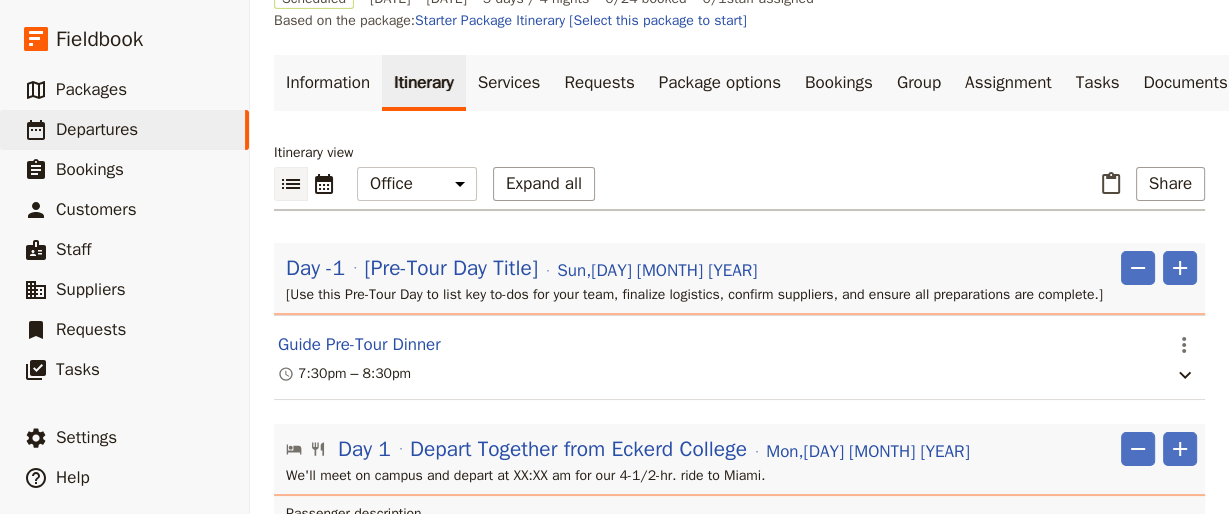 scroll, scrollTop: 175, scrollLeft: 0, axis: vertical 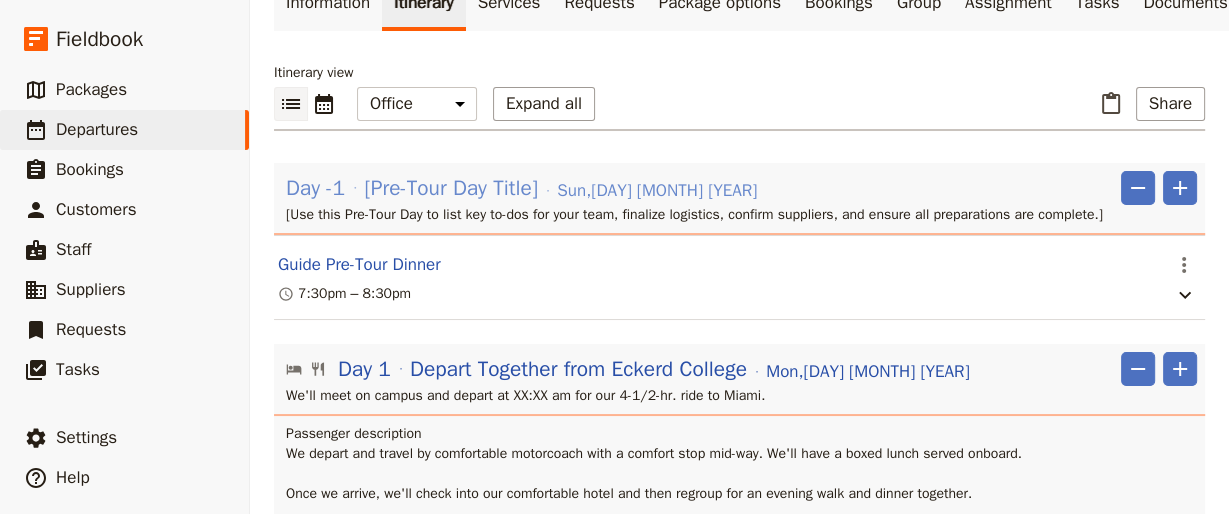click on "Sun ,  [DATE]" at bounding box center (657, 191) 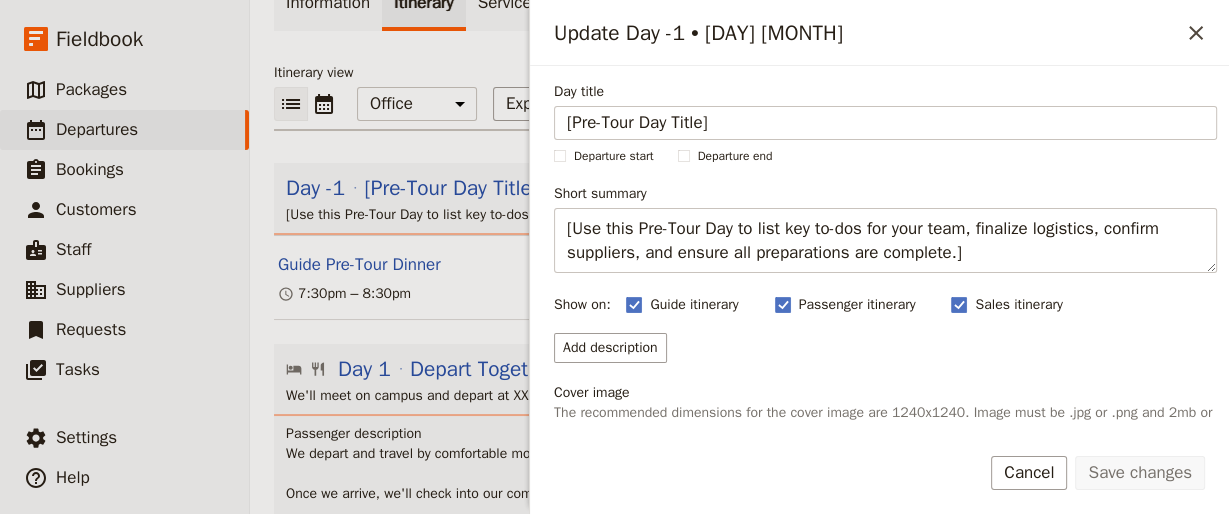 click on "Guide Pre-Tour Dinner" at bounding box center [718, 265] 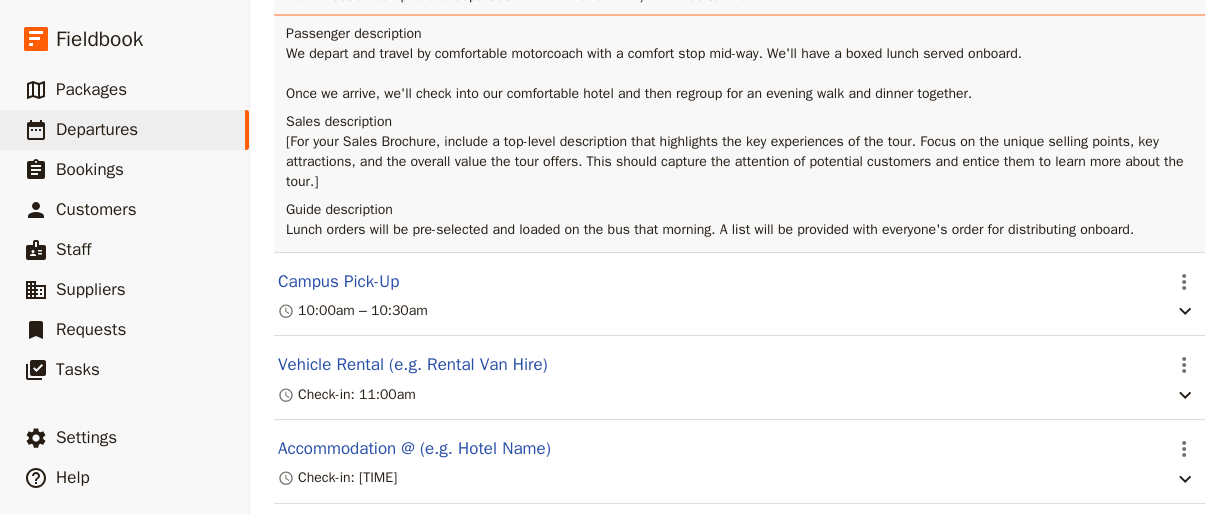 scroll, scrollTop: 655, scrollLeft: 0, axis: vertical 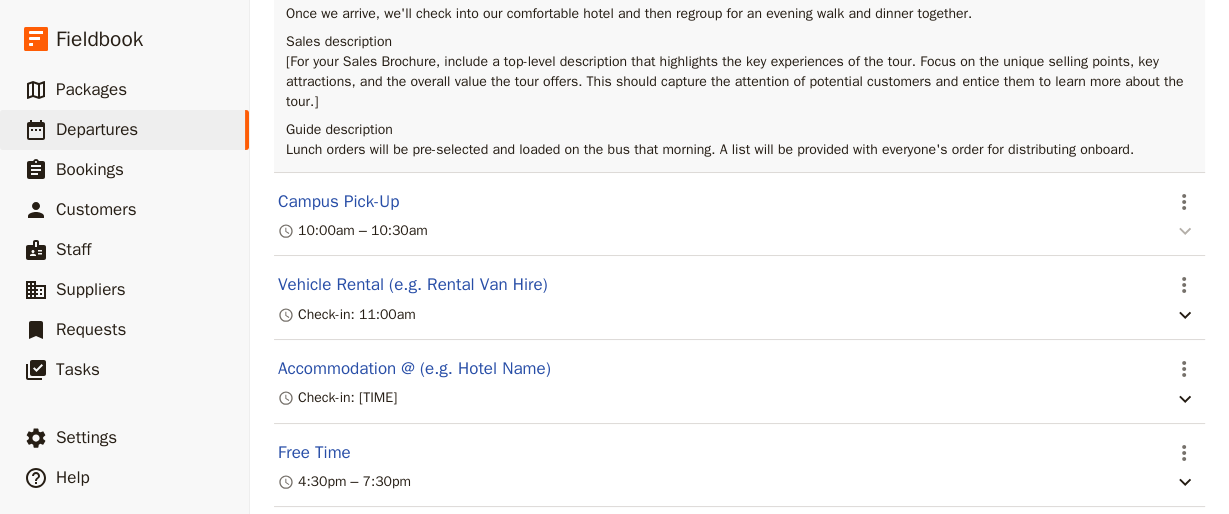 drag, startPoint x: 1166, startPoint y: 245, endPoint x: 1160, endPoint y: 236, distance: 10.816654 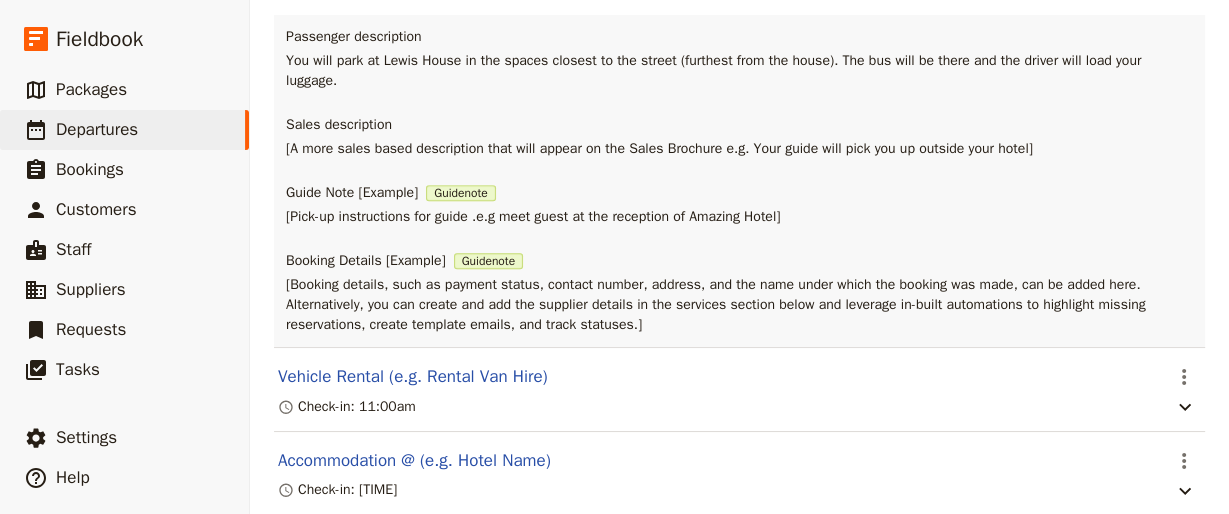 scroll, scrollTop: 975, scrollLeft: 0, axis: vertical 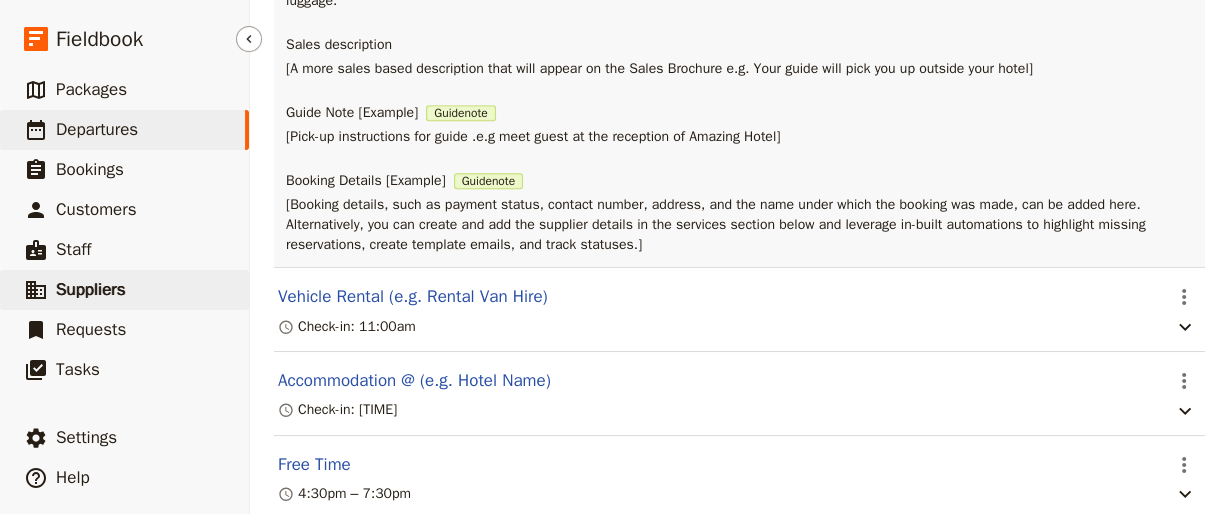 click on "Suppliers" at bounding box center (91, 289) 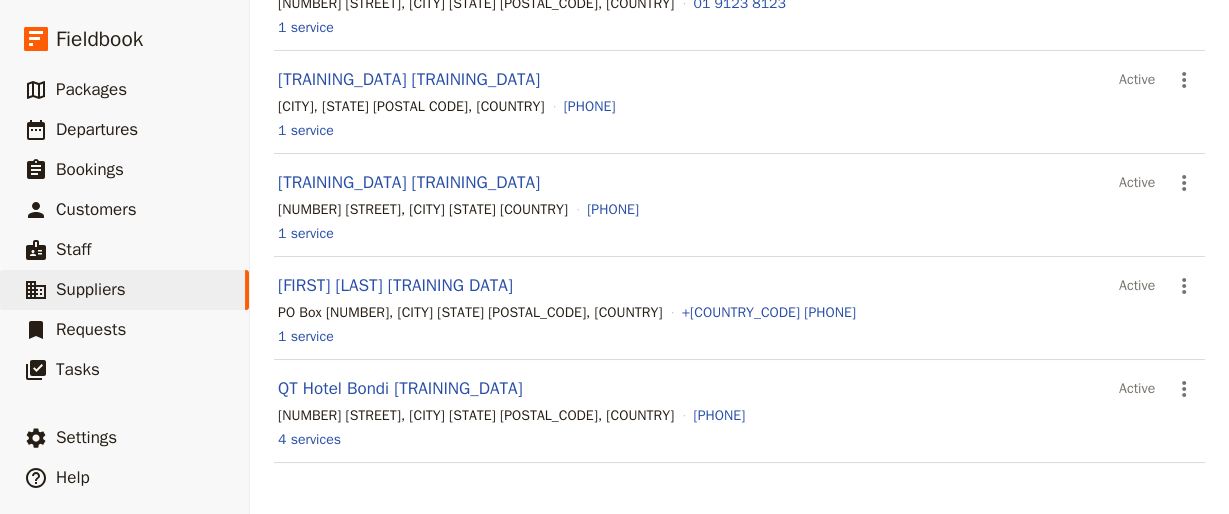 scroll, scrollTop: 85, scrollLeft: 0, axis: vertical 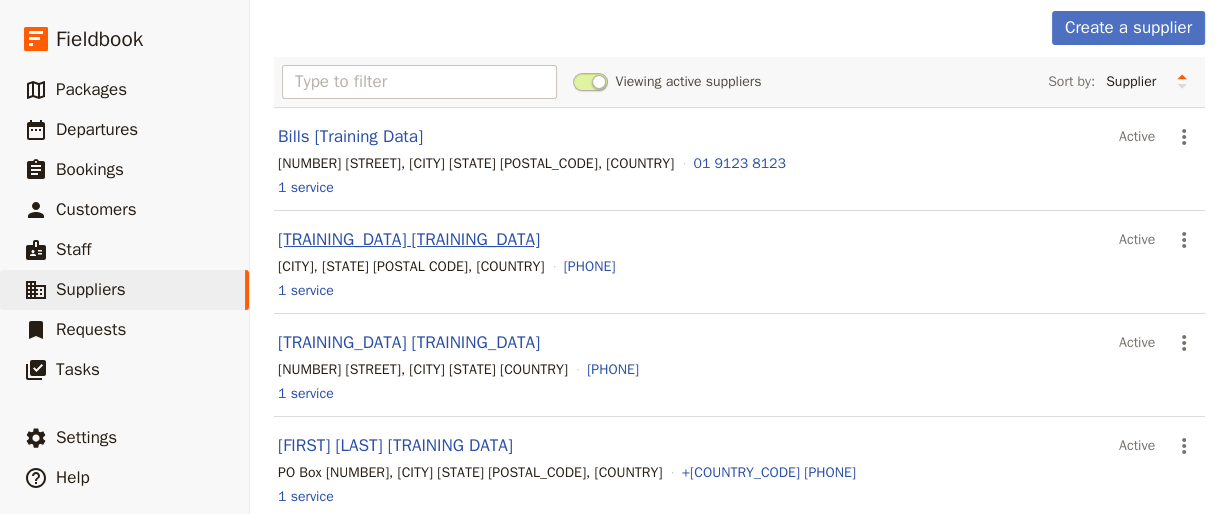 click on "[TRAINING_DATA] [TRAINING_DATA]" at bounding box center [409, 239] 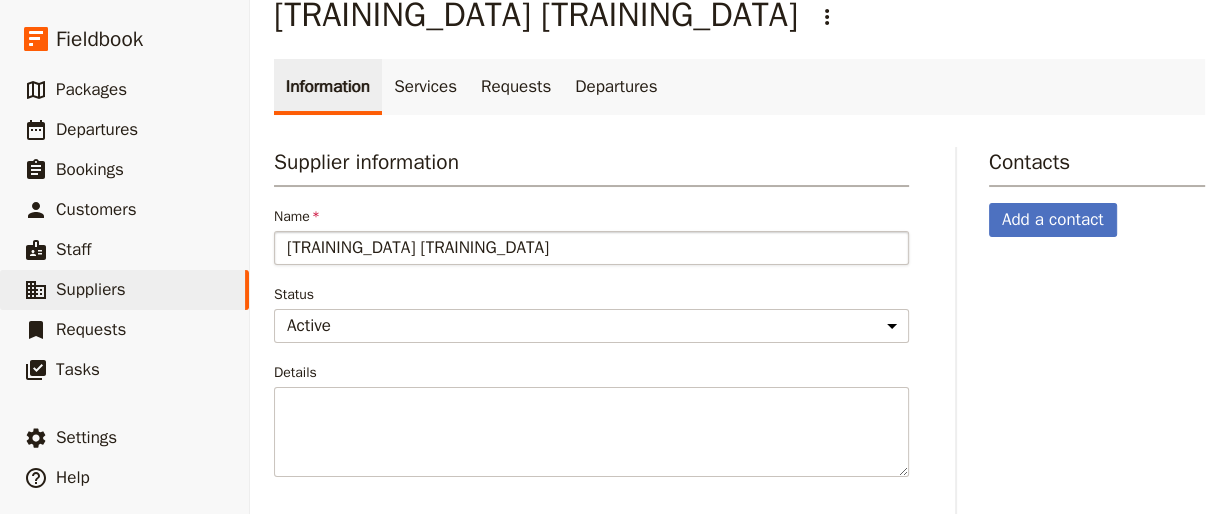 scroll, scrollTop: 0, scrollLeft: 0, axis: both 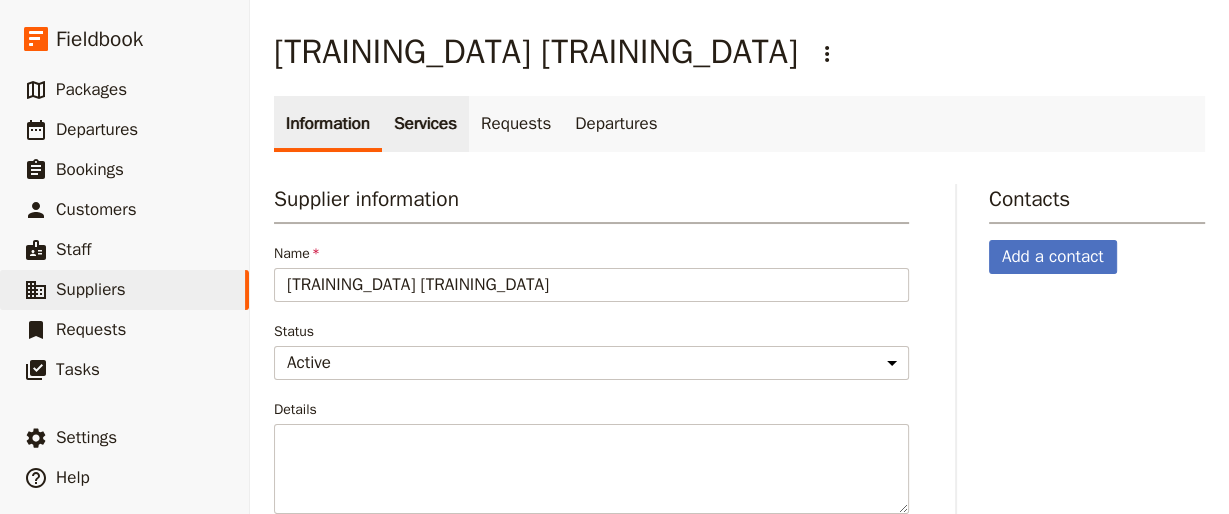 click on "Services" at bounding box center [425, 124] 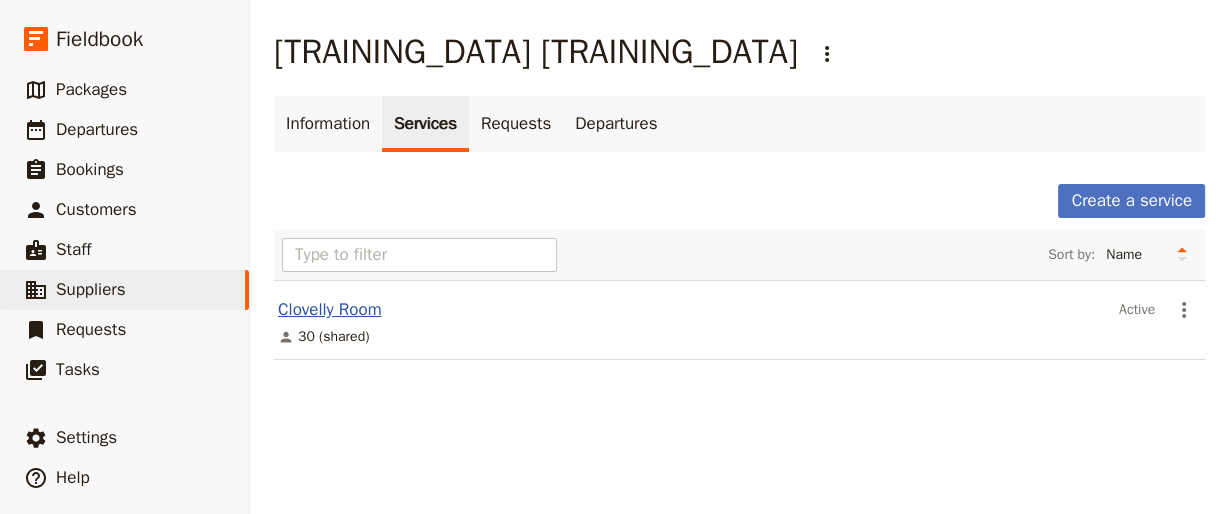 click on "Clovelly Room" at bounding box center [330, 309] 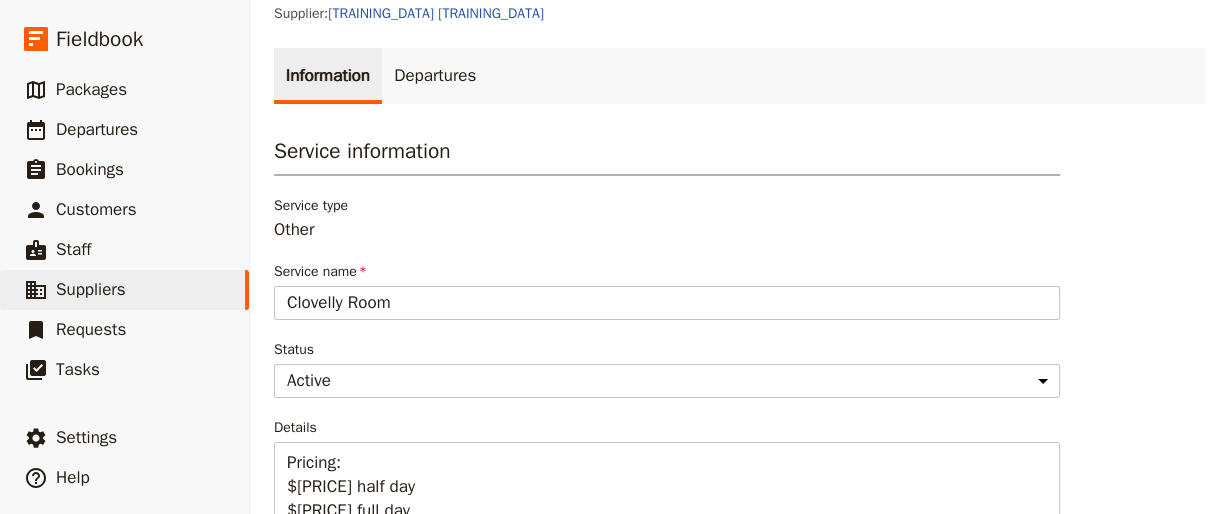 scroll, scrollTop: 0, scrollLeft: 0, axis: both 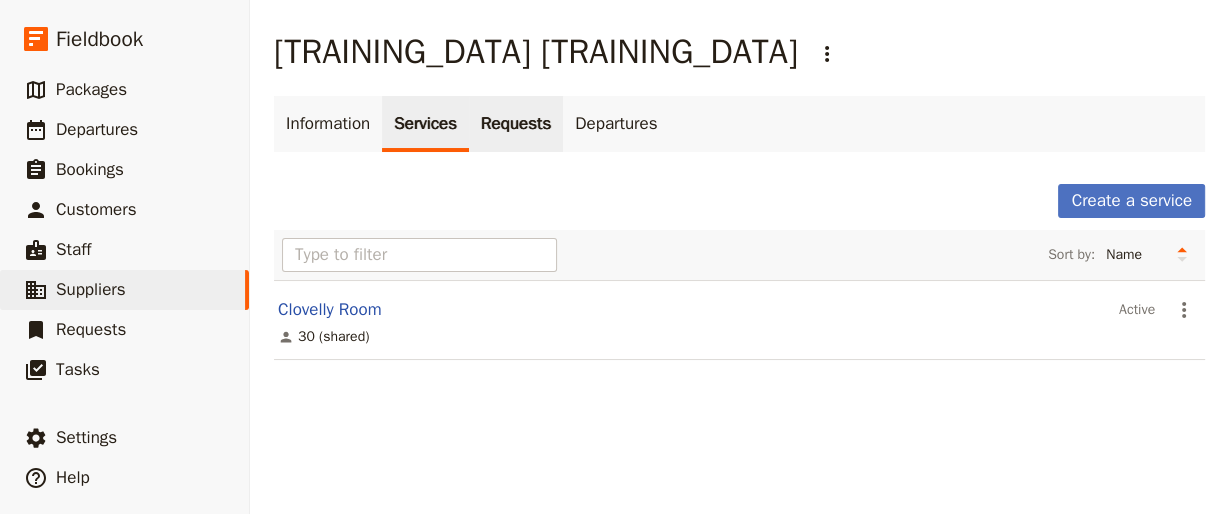 click on "Requests" at bounding box center [516, 124] 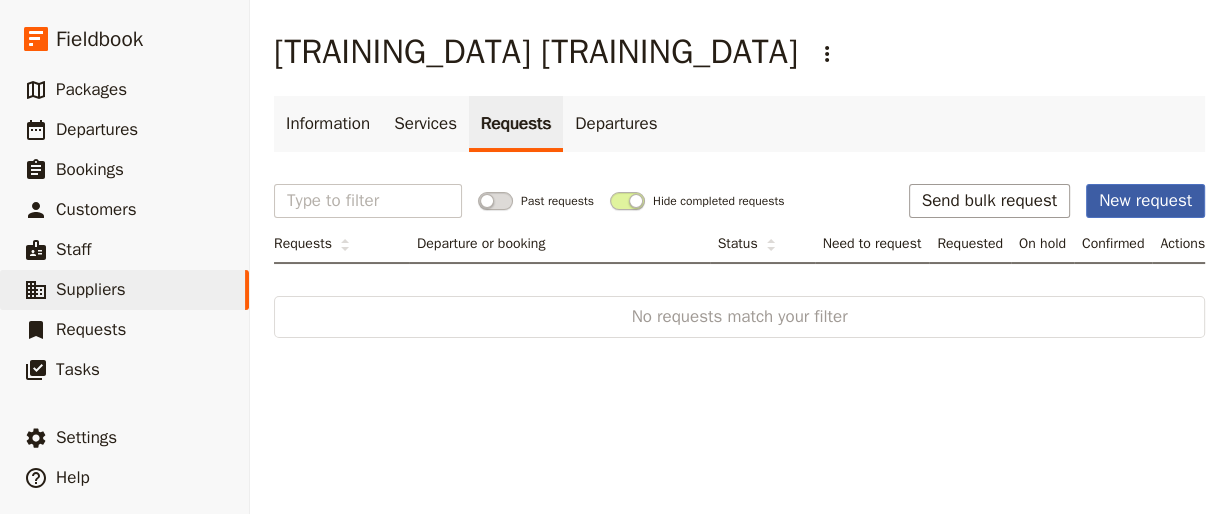 click on "New request" at bounding box center [1145, 201] 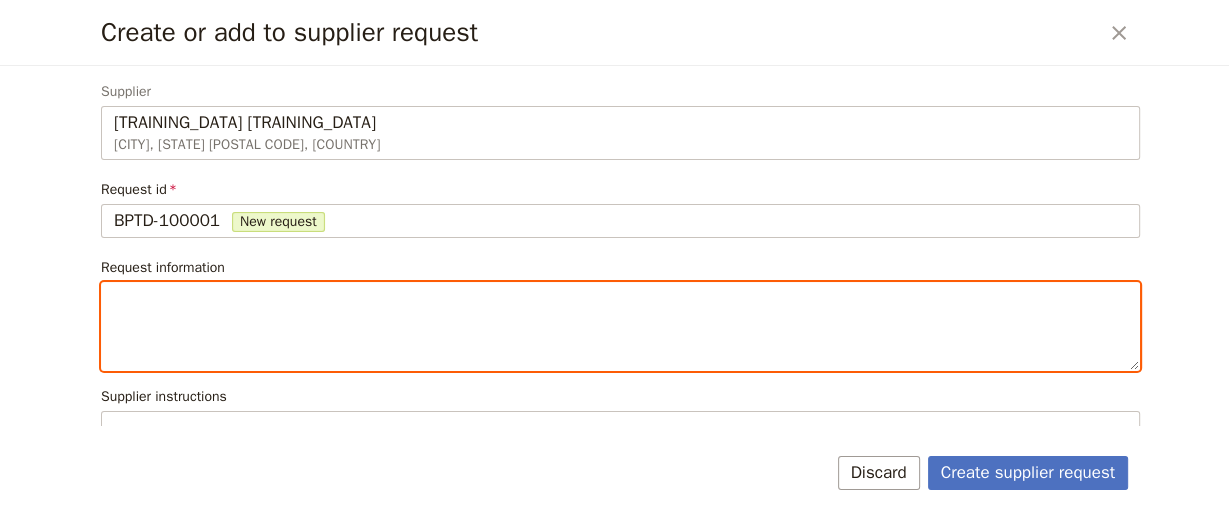 click at bounding box center [620, 326] 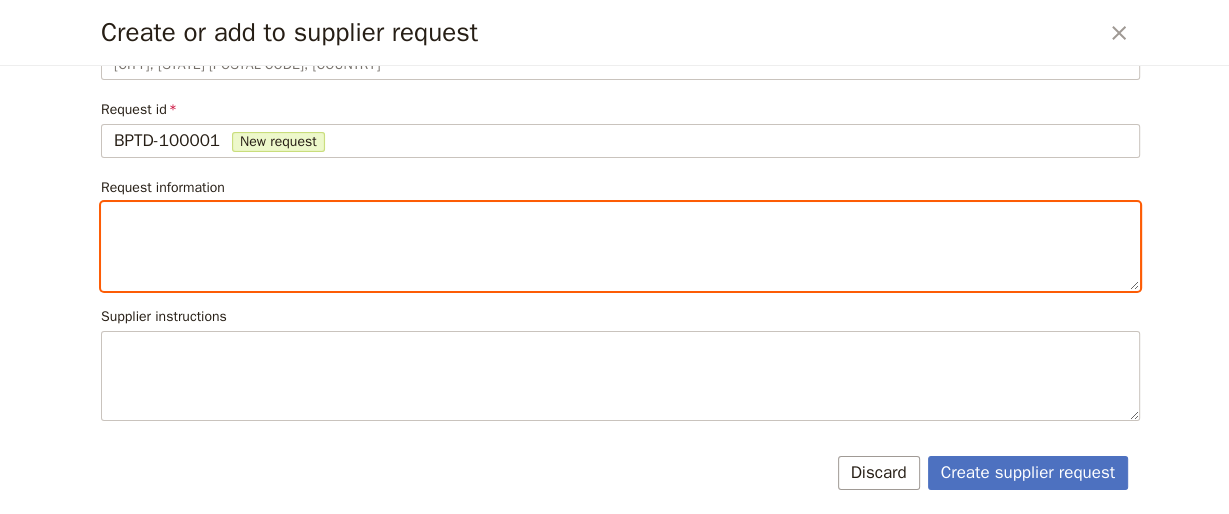 scroll, scrollTop: 0, scrollLeft: 0, axis: both 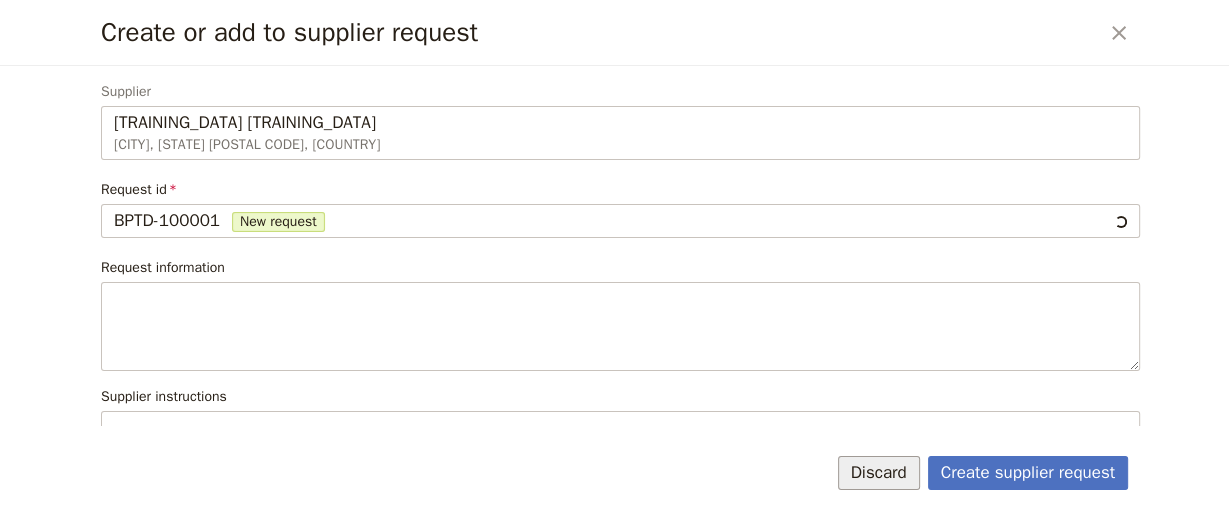 click on "Discard" at bounding box center [879, 473] 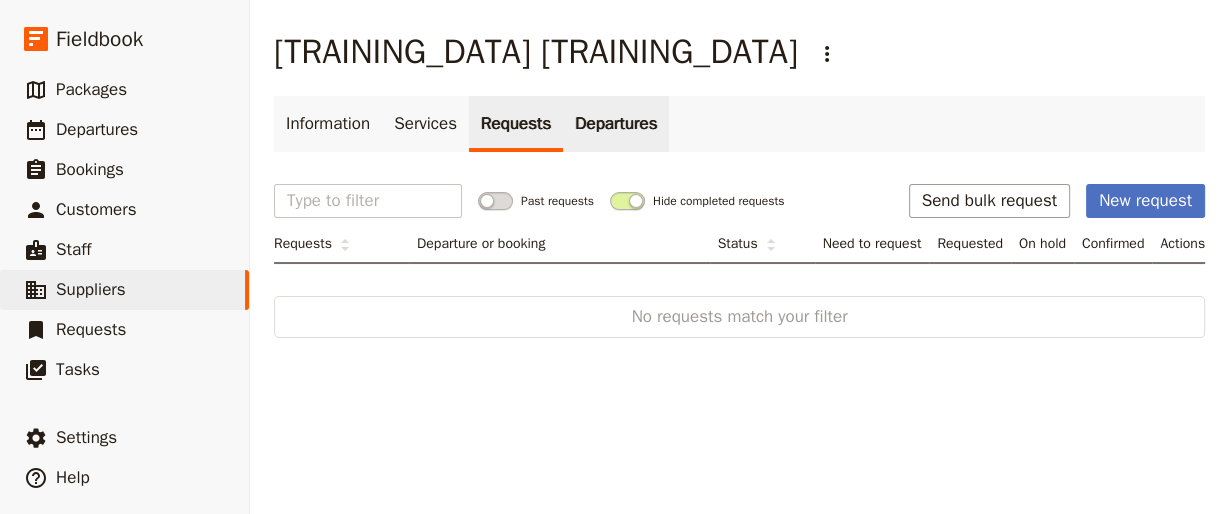 click on "Departures" at bounding box center (616, 124) 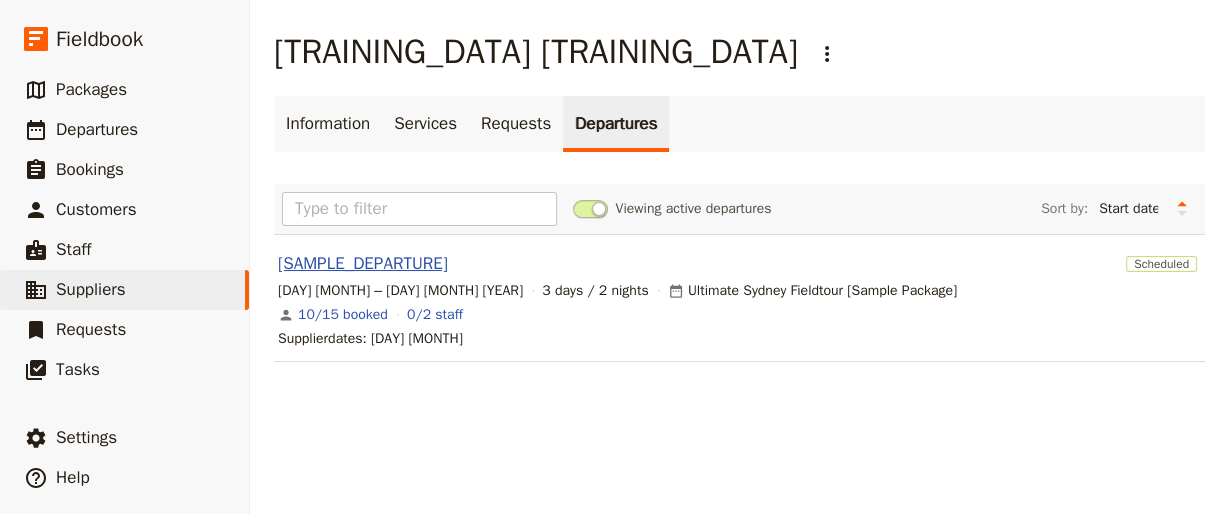 click on "[SAMPLE_DEPARTURE]" at bounding box center (363, 264) 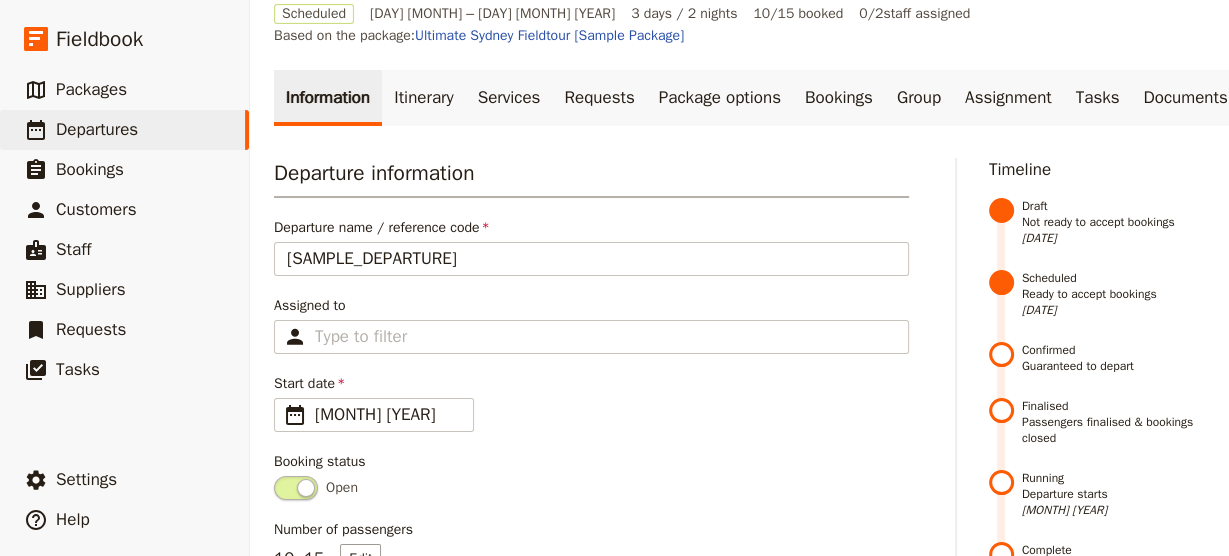 scroll, scrollTop: 0, scrollLeft: 0, axis: both 